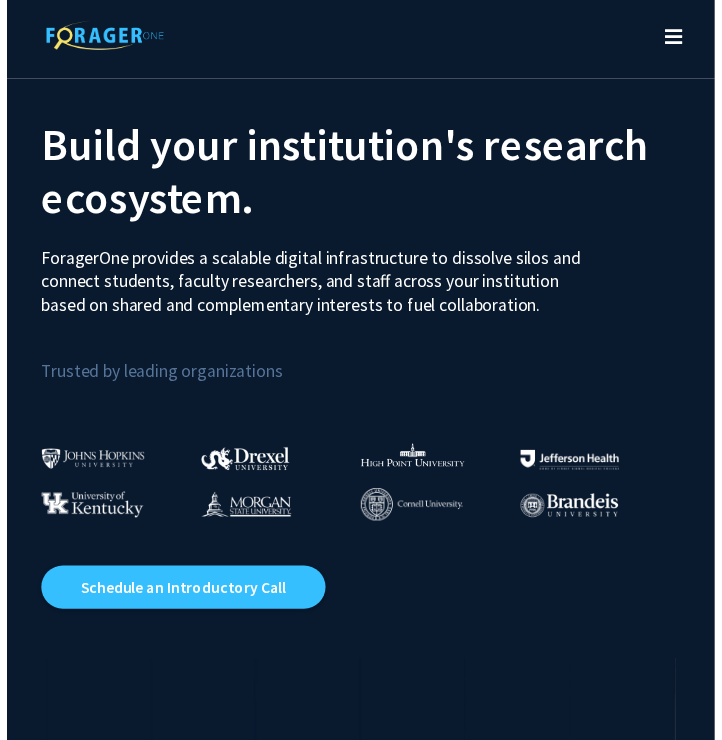 scroll, scrollTop: 0, scrollLeft: 0, axis: both 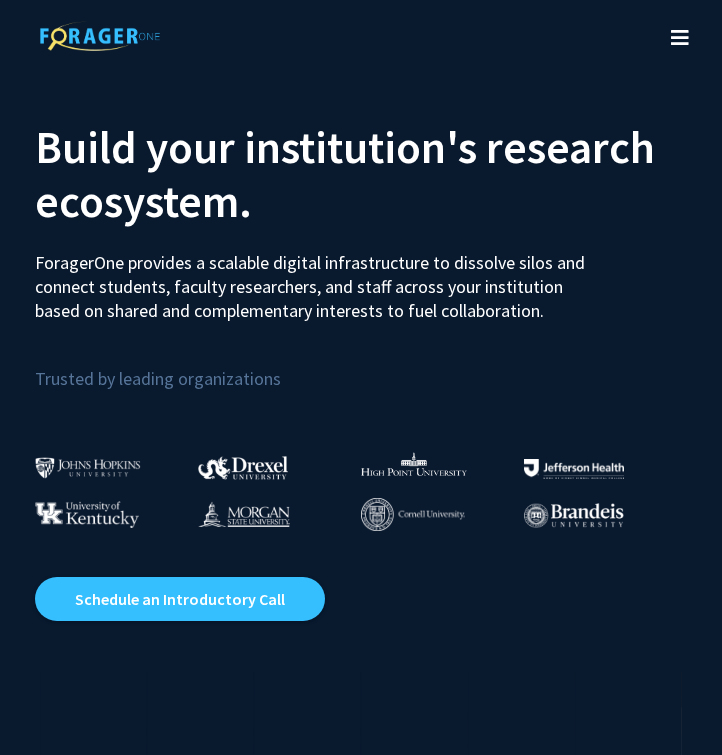 click 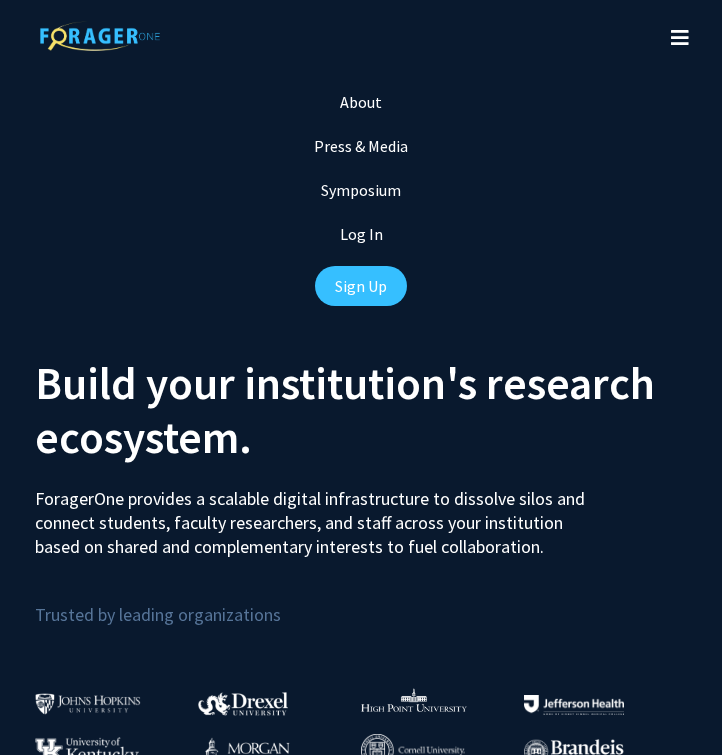 click on "Log In" at bounding box center [361, 234] 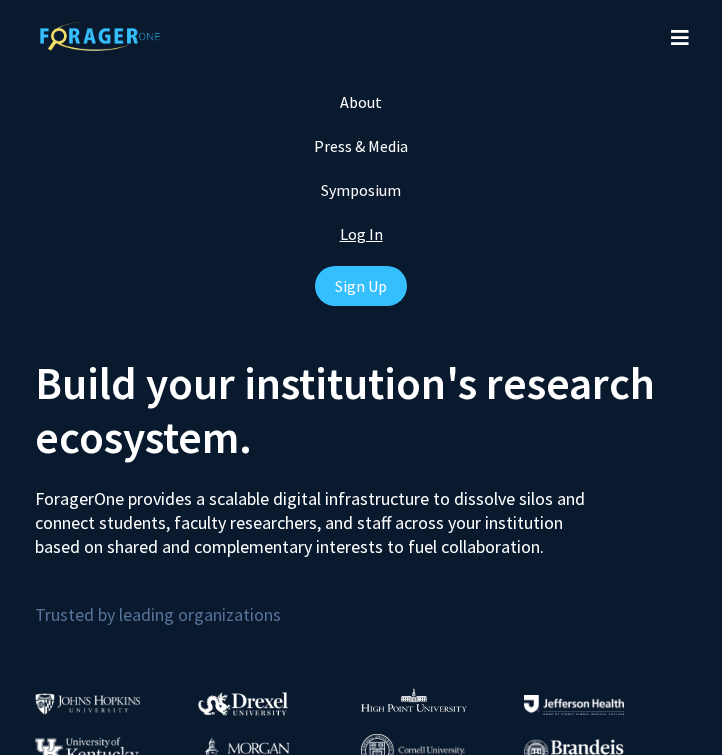 click on "Log In" at bounding box center [361, 234] 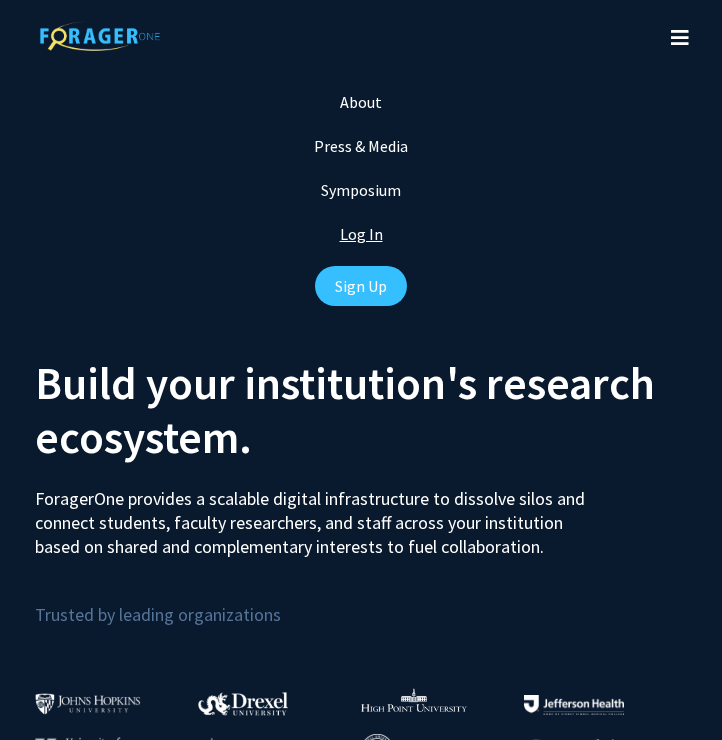 select 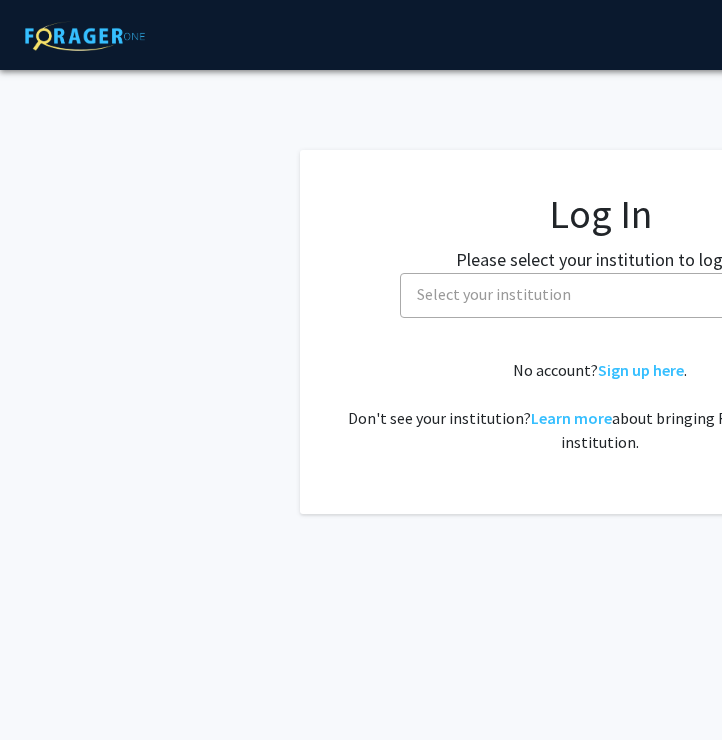 click on "Select your institution" at bounding box center [604, 294] 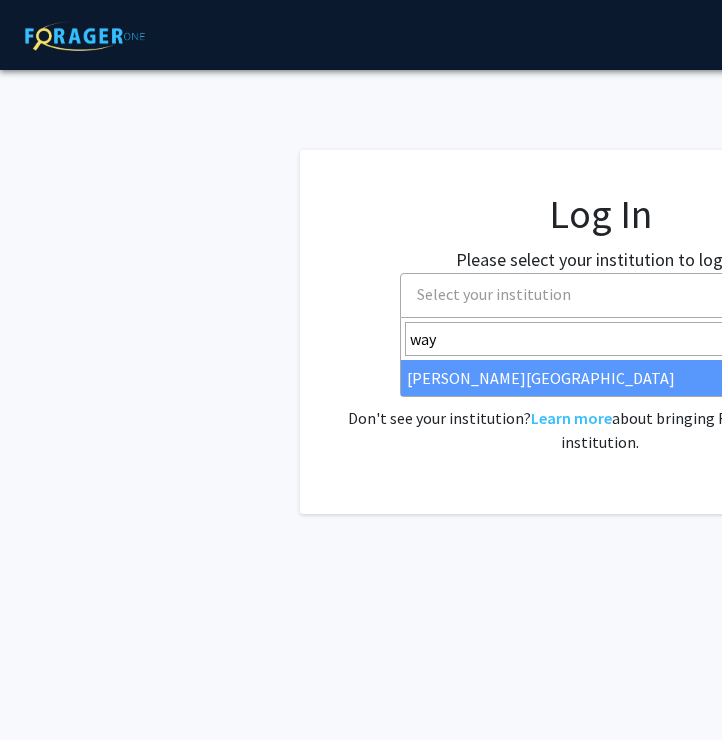 type on "way" 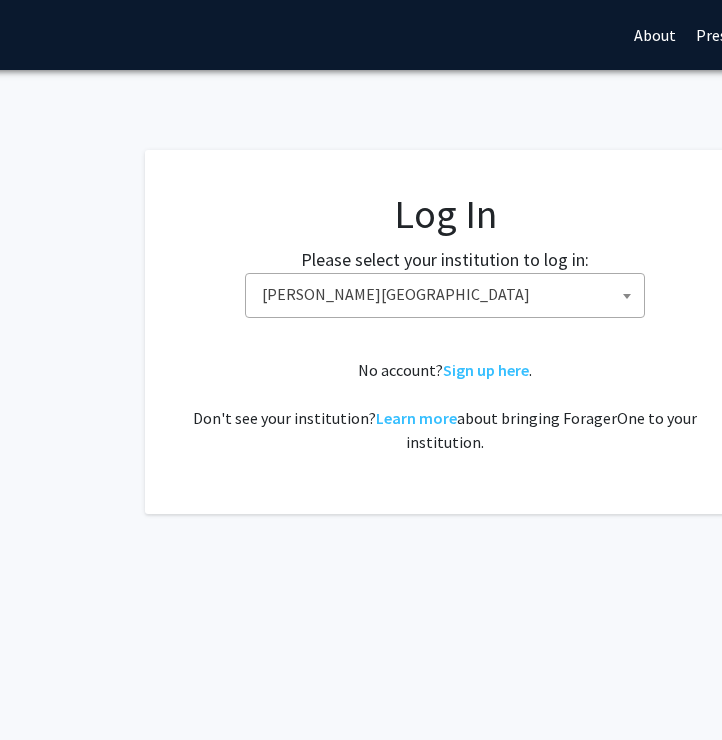 scroll, scrollTop: 0, scrollLeft: 170, axis: horizontal 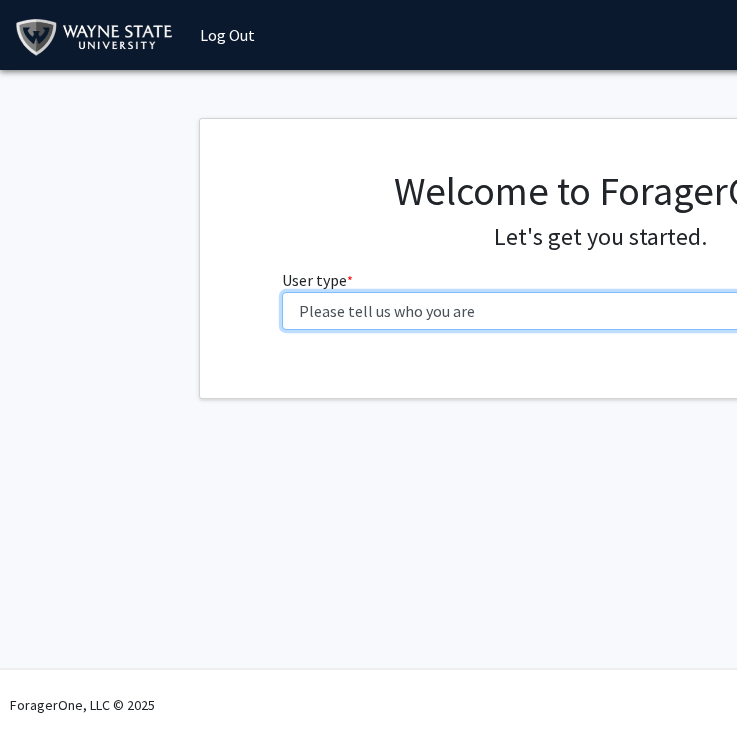 select on "1: undergrad" 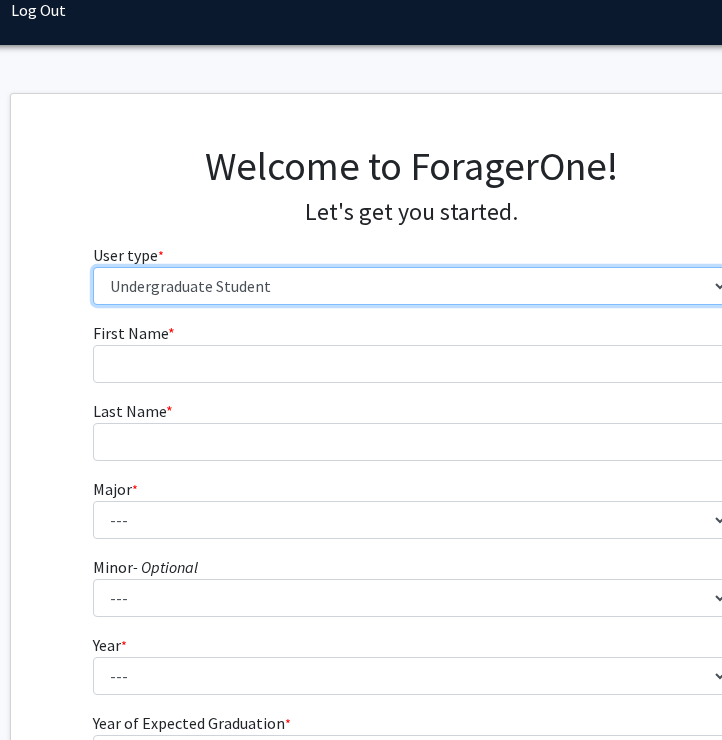 scroll, scrollTop: 34, scrollLeft: 189, axis: both 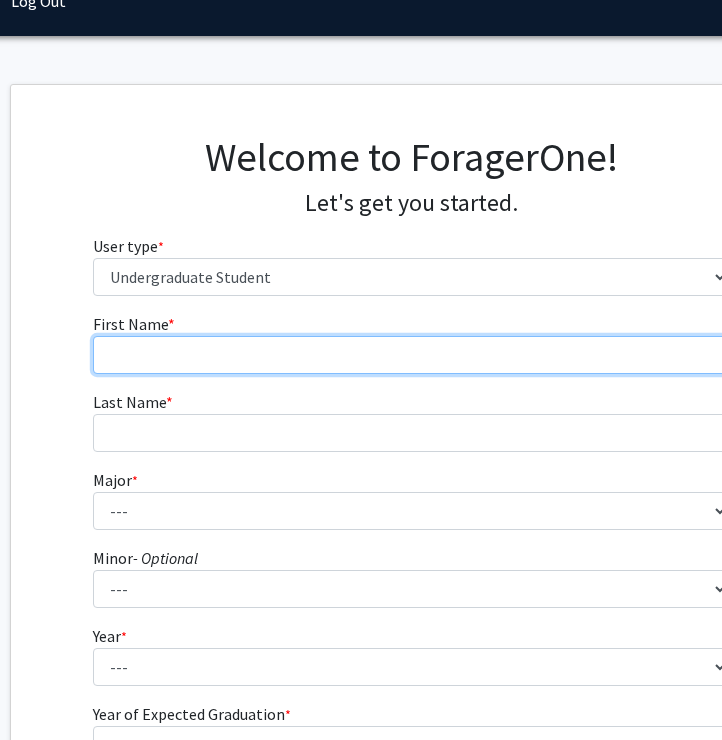 click on "First Name * required" at bounding box center [411, 355] 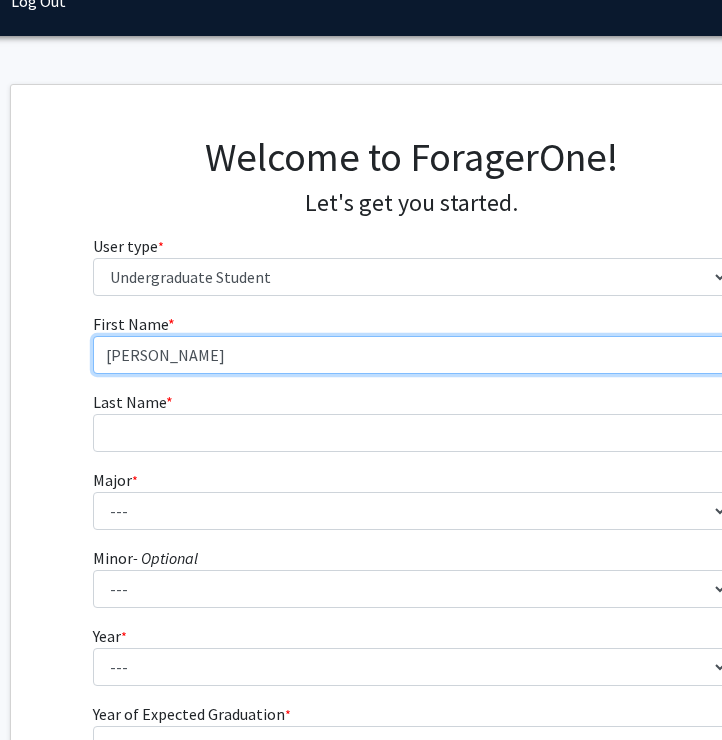 type on "[PERSON_NAME]" 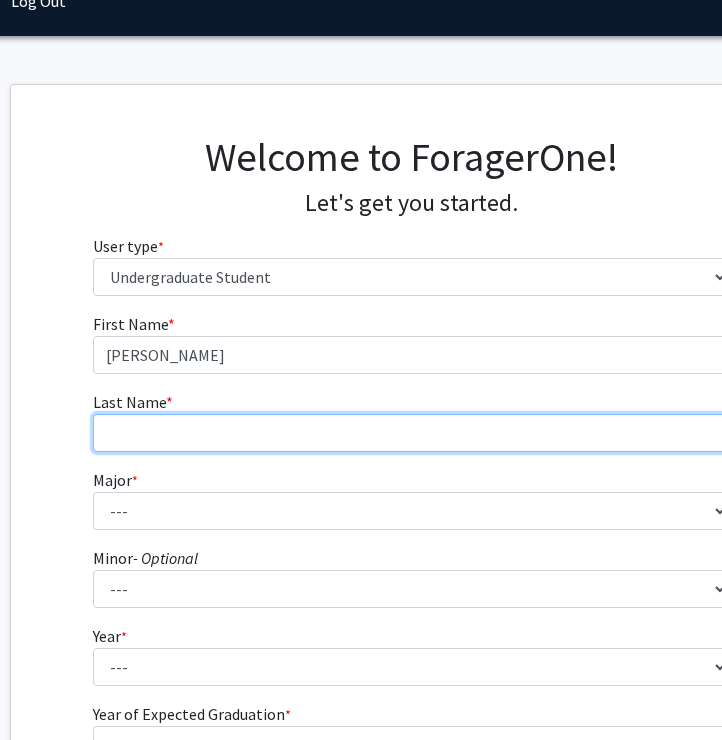 click on "Last Name * required" at bounding box center [411, 433] 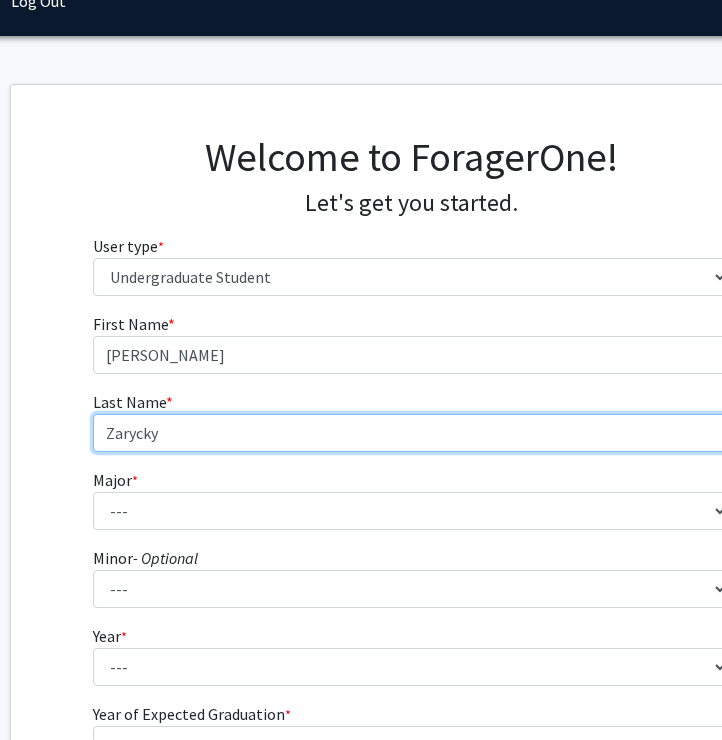 type on "Zarycky" 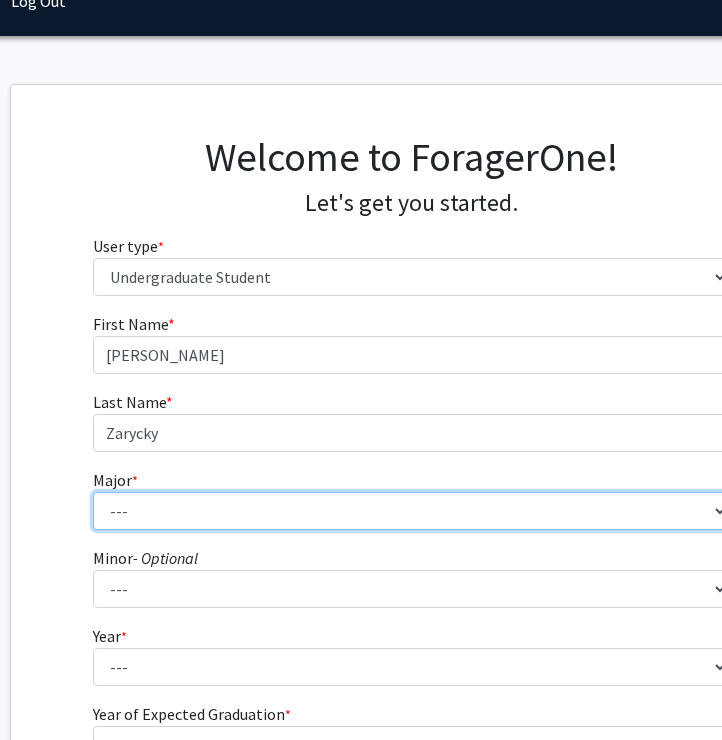 select on "80: 1860" 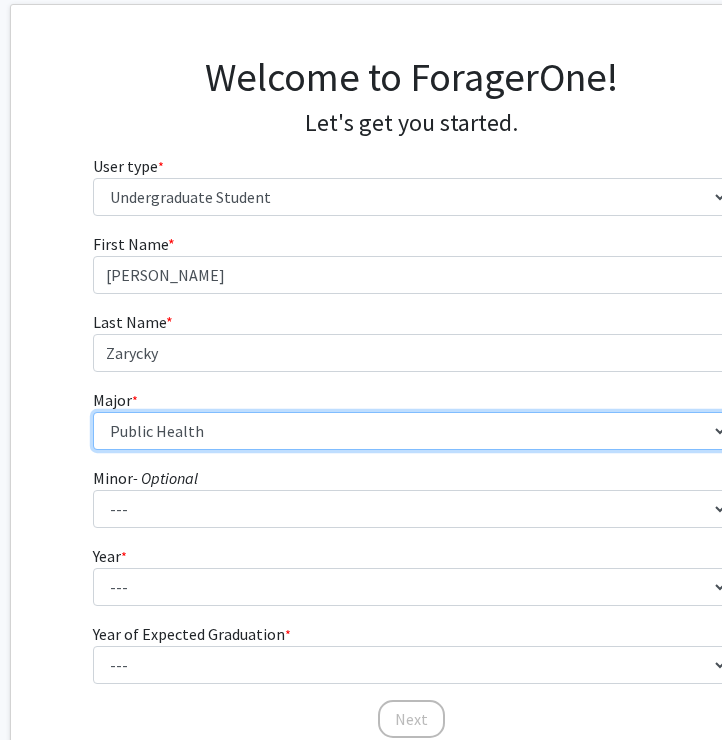 scroll, scrollTop: 116, scrollLeft: 189, axis: both 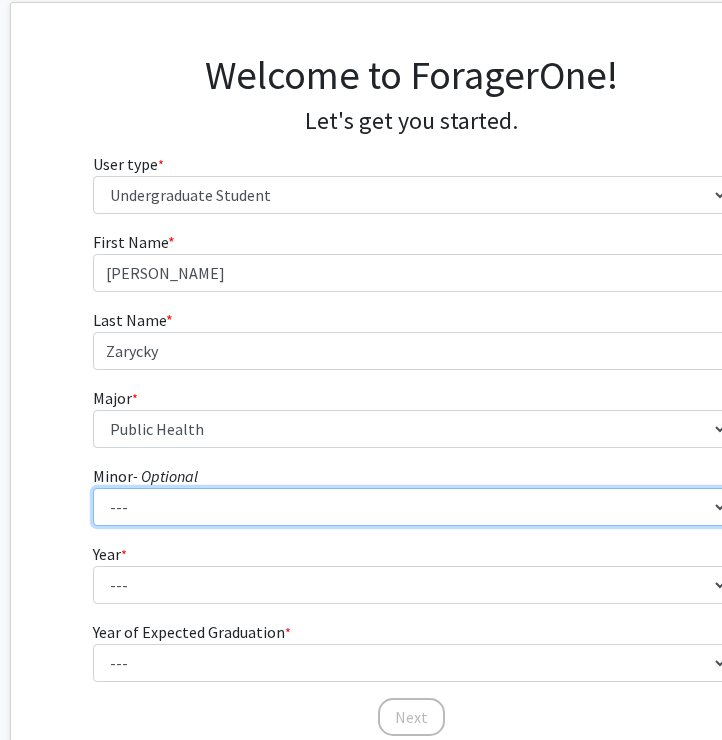 select on "13: 1378" 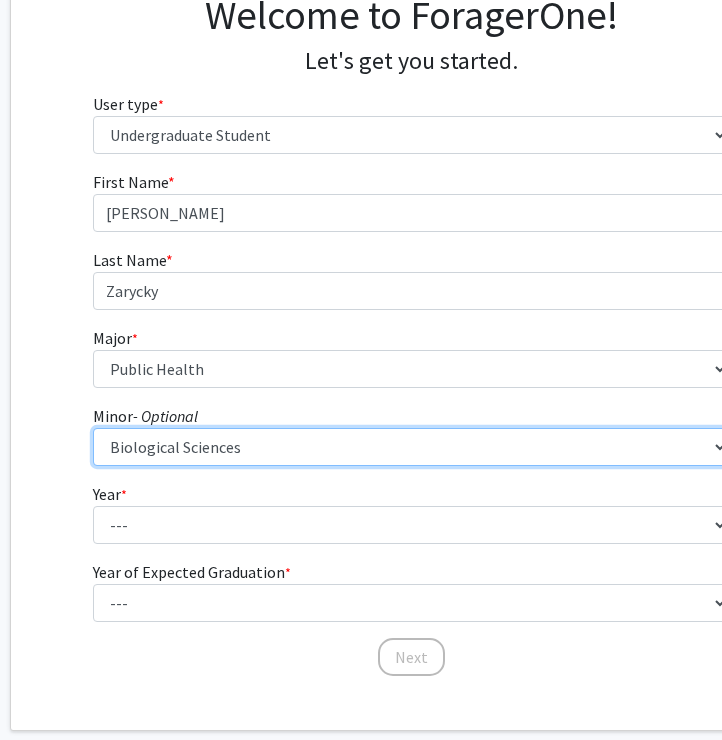 scroll, scrollTop: 282, scrollLeft: 189, axis: both 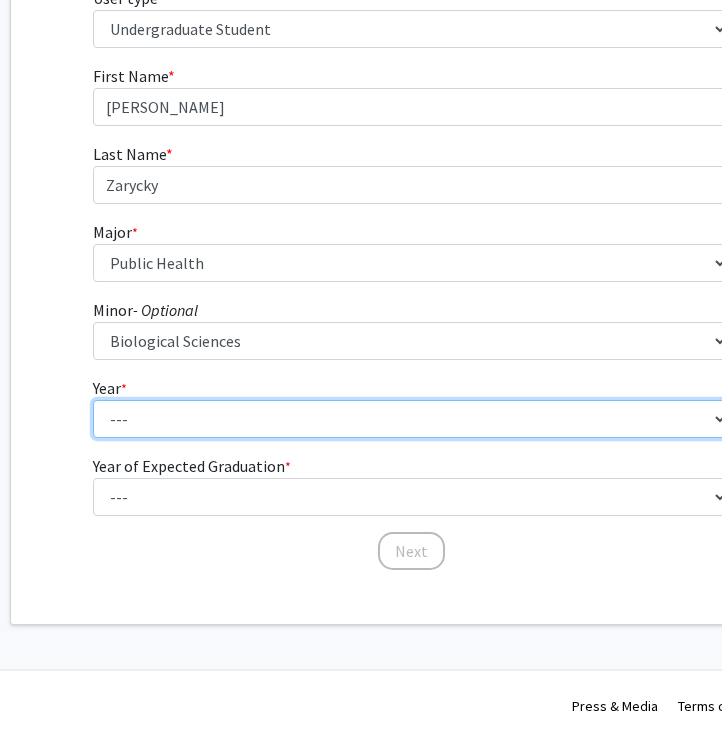 select on "4: senior" 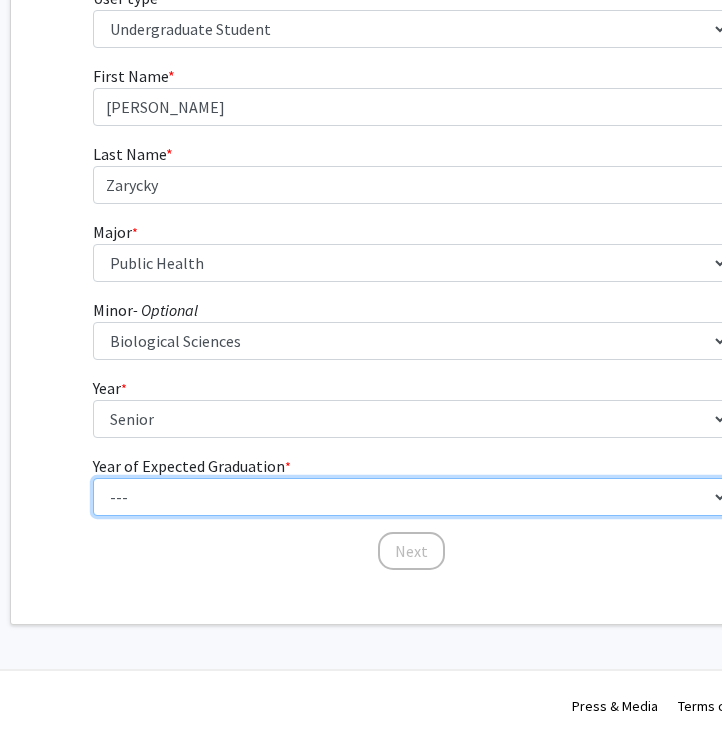 select on "2: 2026" 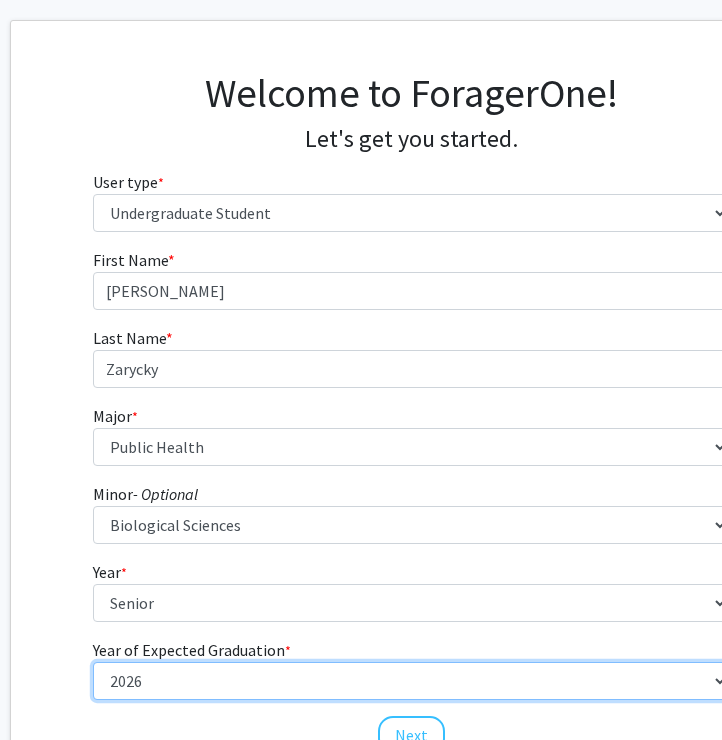 scroll, scrollTop: 251, scrollLeft: 189, axis: both 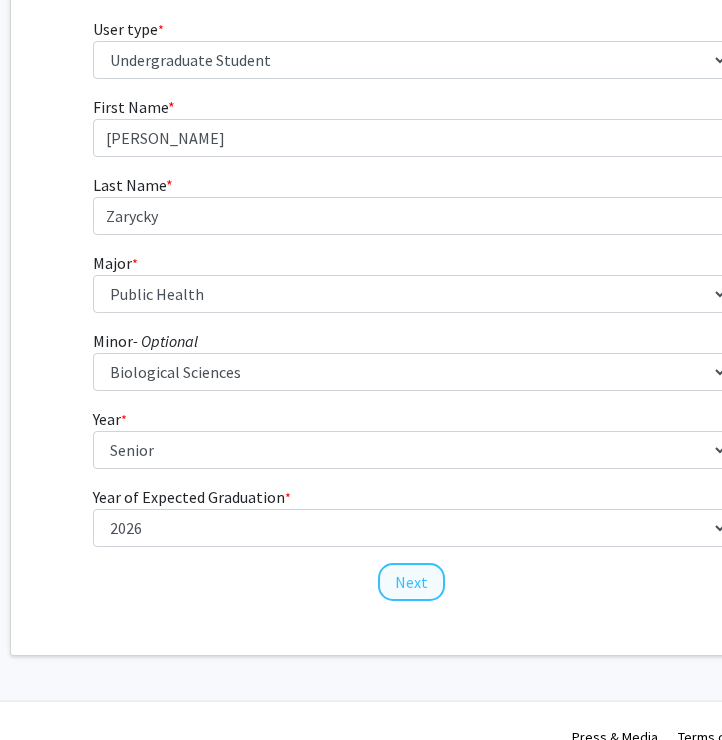 click on "Next" 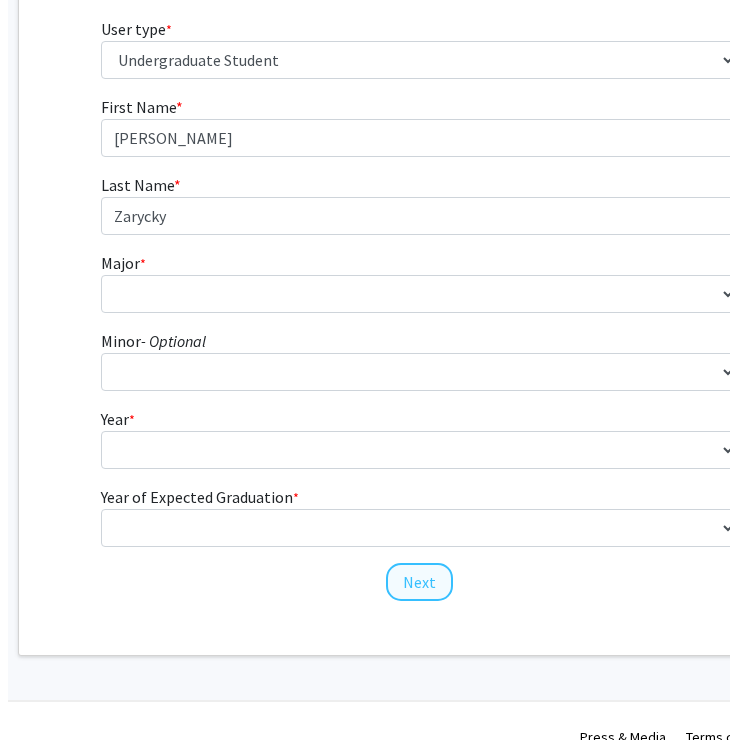 scroll, scrollTop: 0, scrollLeft: 189, axis: horizontal 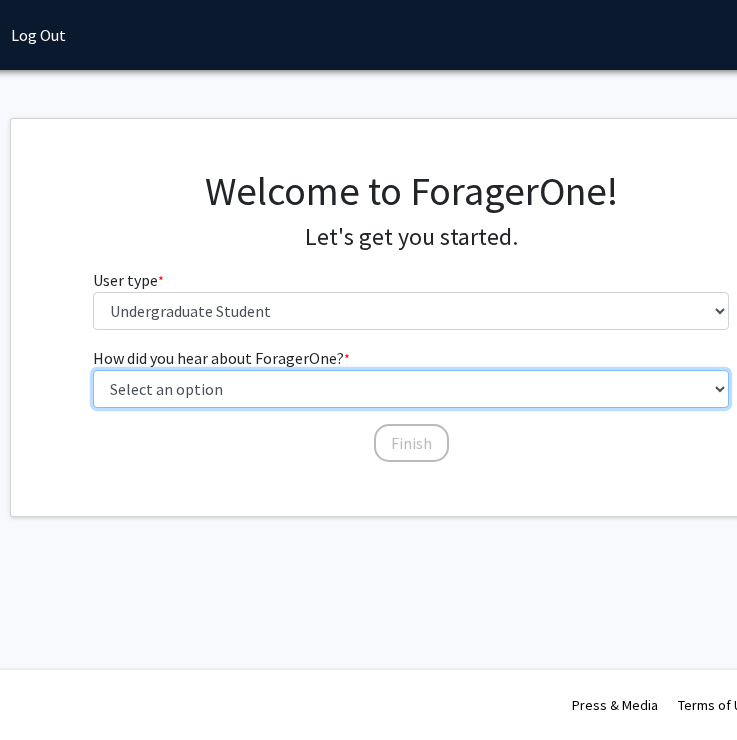 select on "3: university_website" 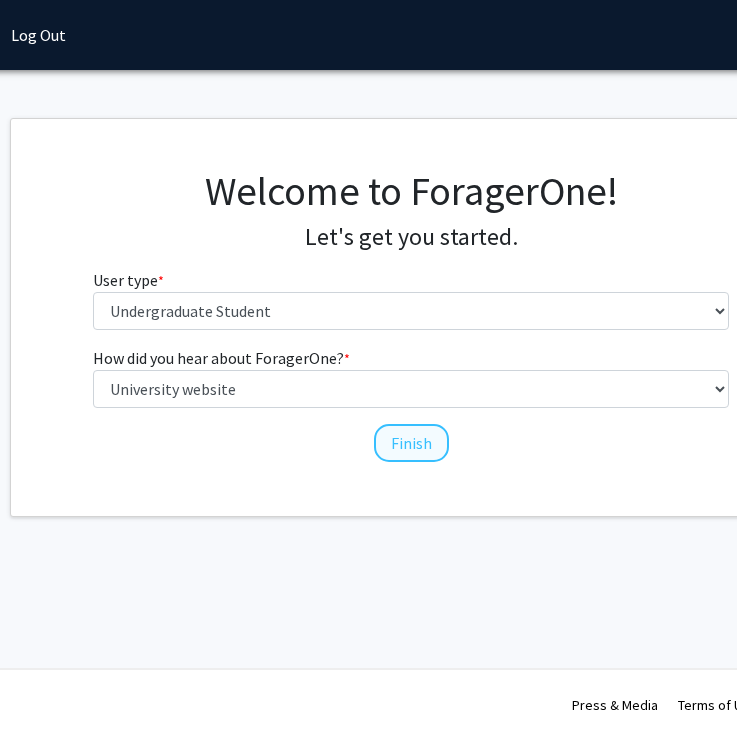 click on "Finish" 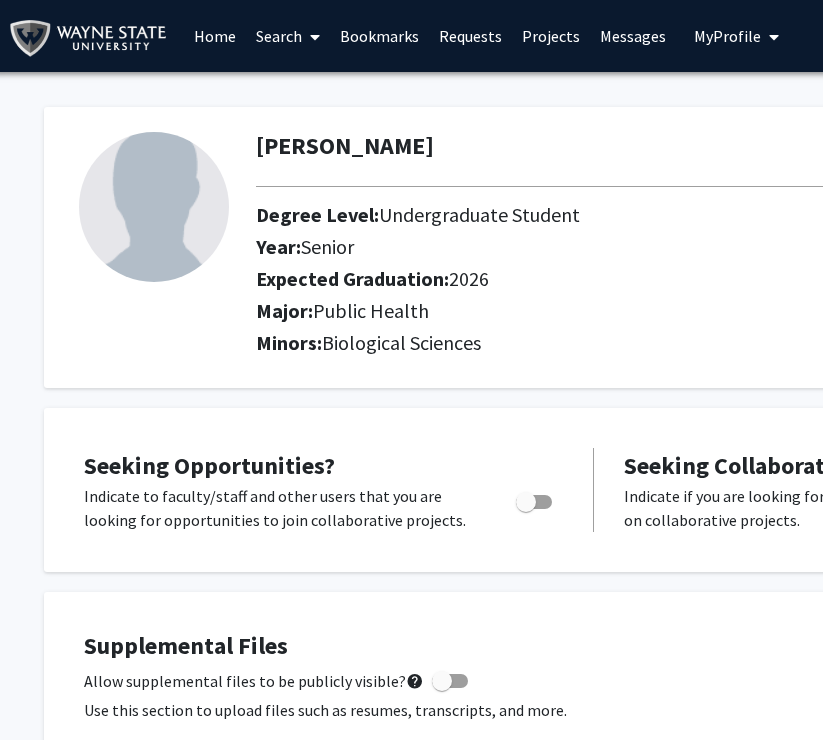 scroll, scrollTop: 0, scrollLeft: 6, axis: horizontal 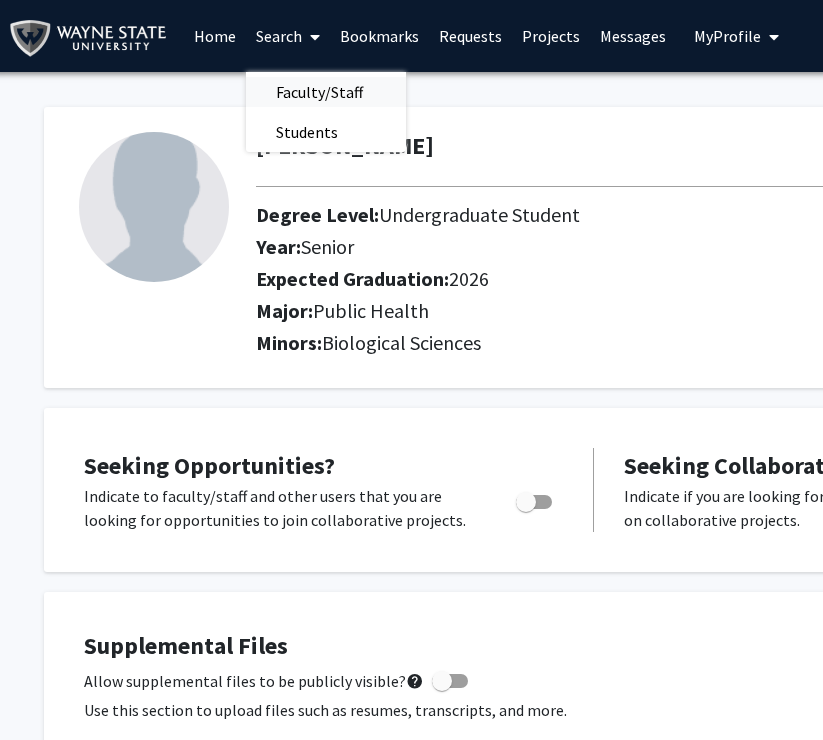 click on "Faculty/Staff" at bounding box center [319, 92] 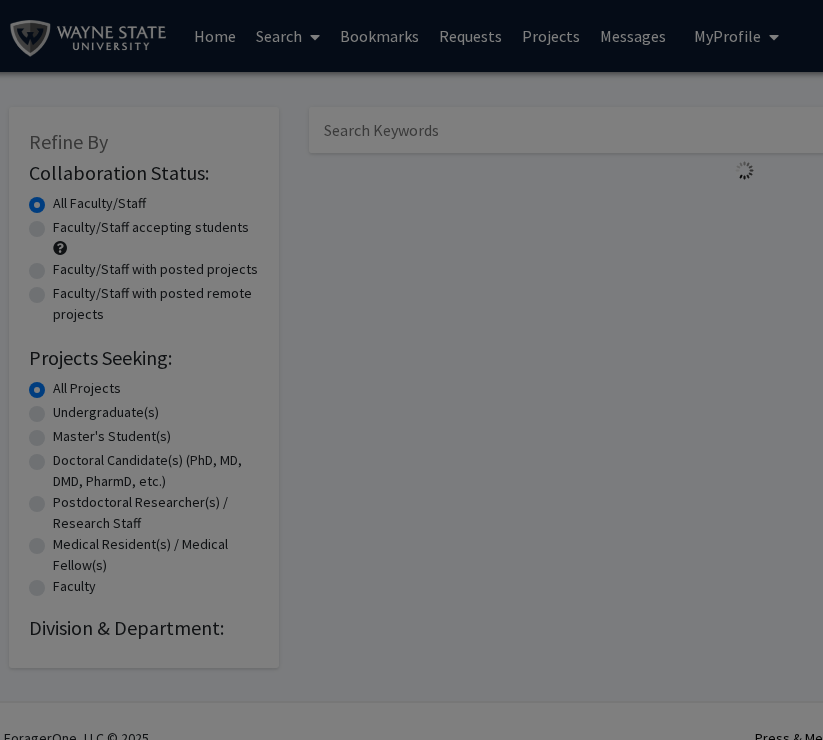 scroll, scrollTop: 0, scrollLeft: 0, axis: both 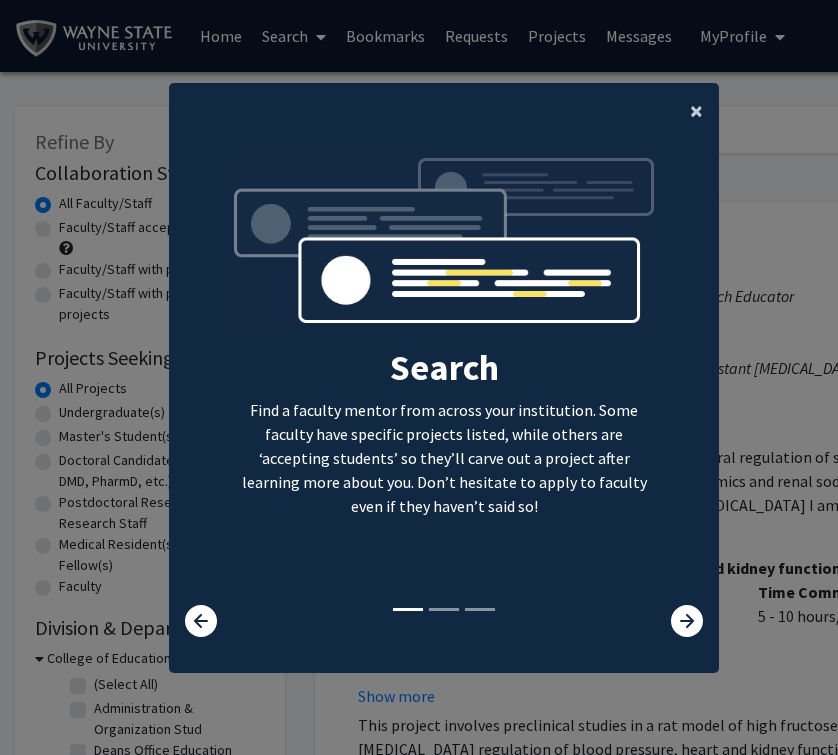 click on "×" 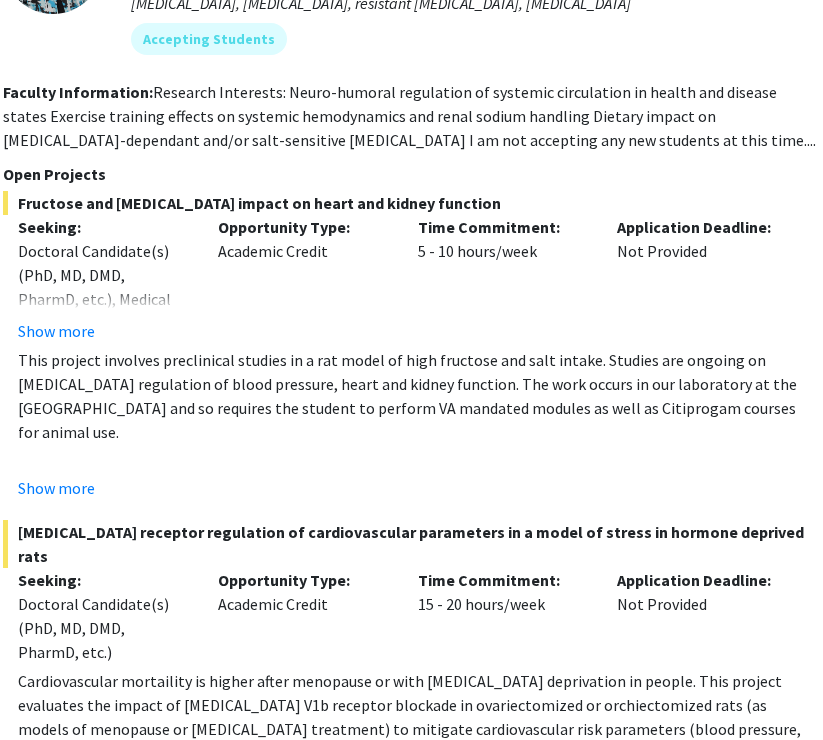 scroll, scrollTop: 366, scrollLeft: 340, axis: both 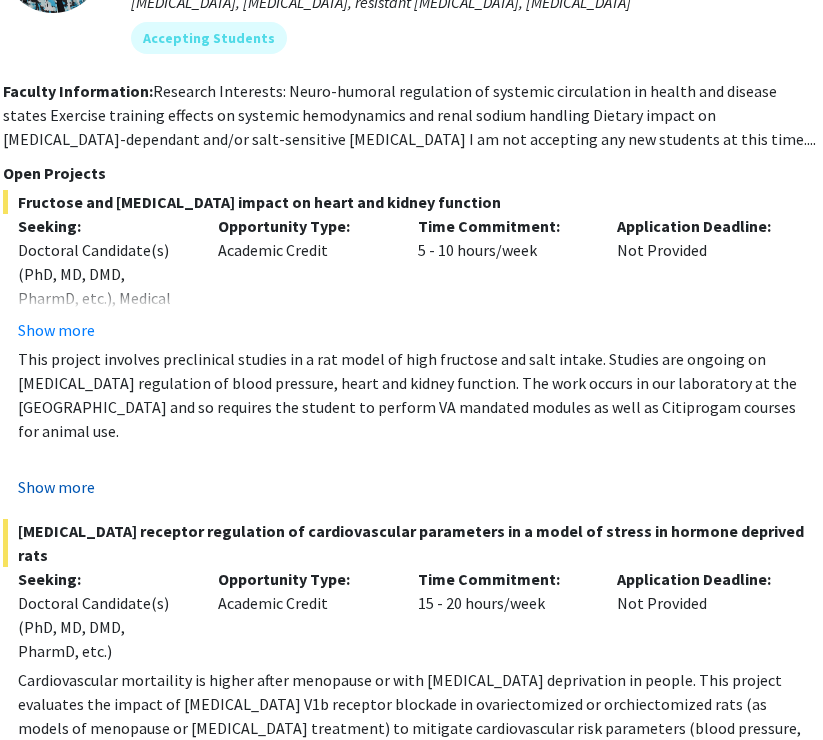 click on "Show more" 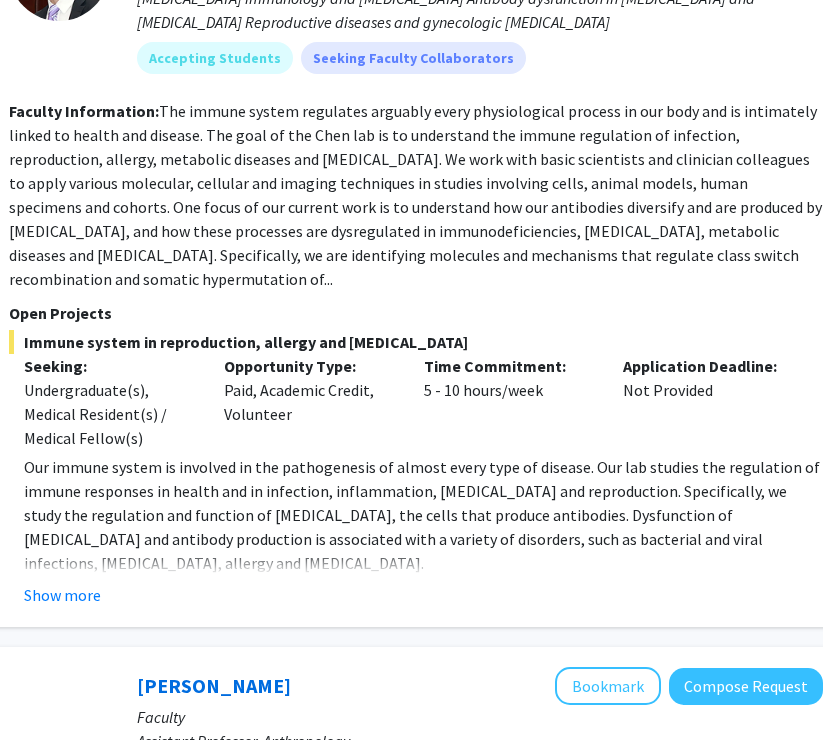 scroll, scrollTop: 2387, scrollLeft: 333, axis: both 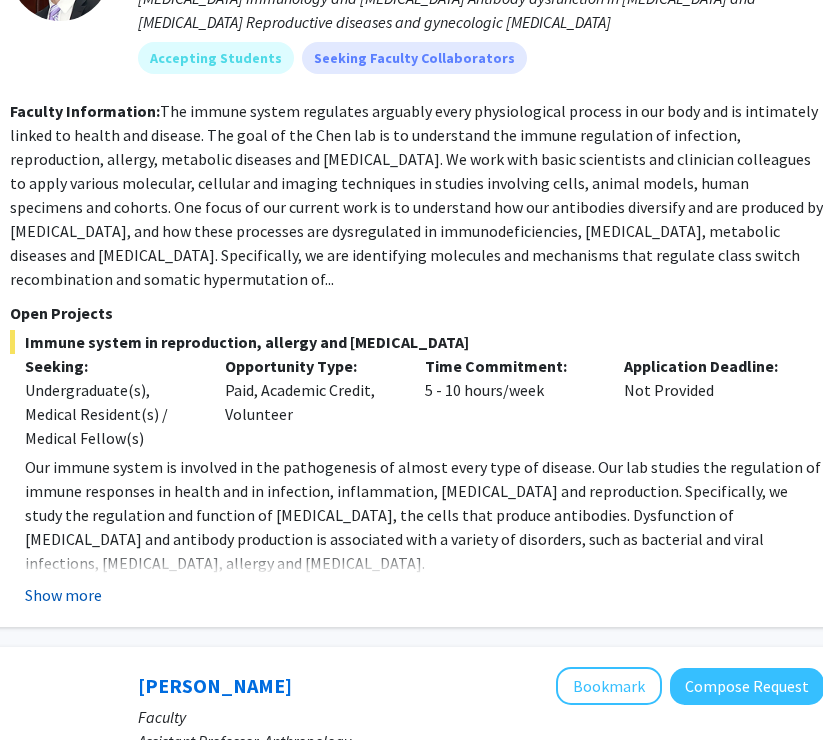 click on "Show more" 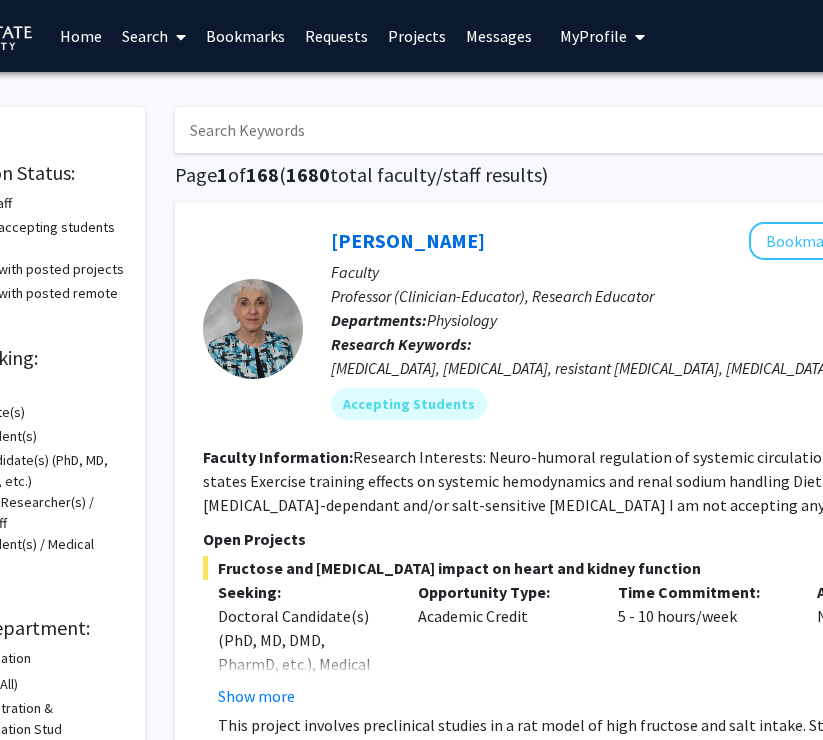 scroll, scrollTop: 0, scrollLeft: 0, axis: both 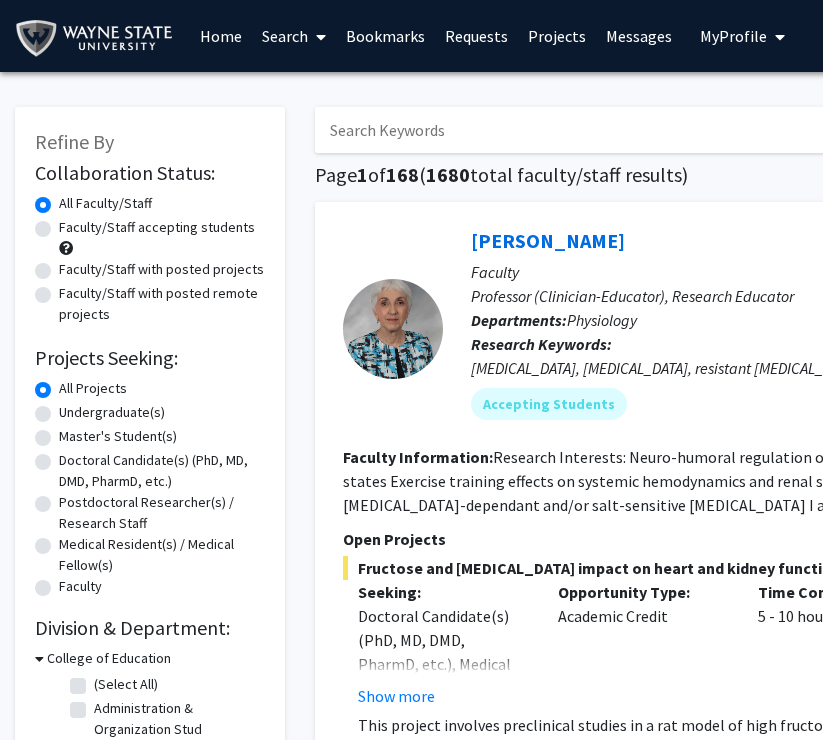 click on "Undergraduate(s)" 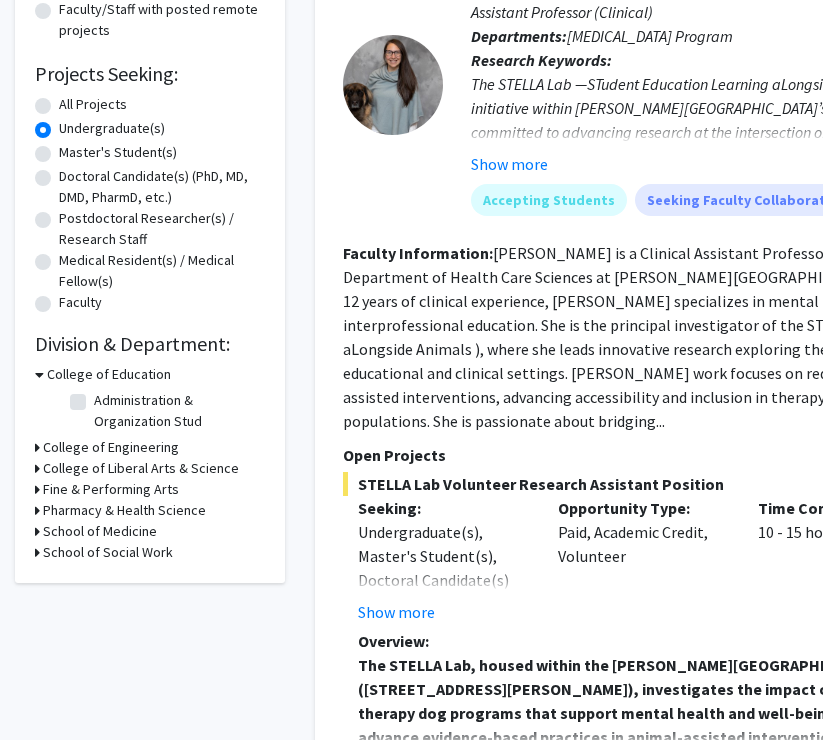 scroll, scrollTop: 303, scrollLeft: 0, axis: vertical 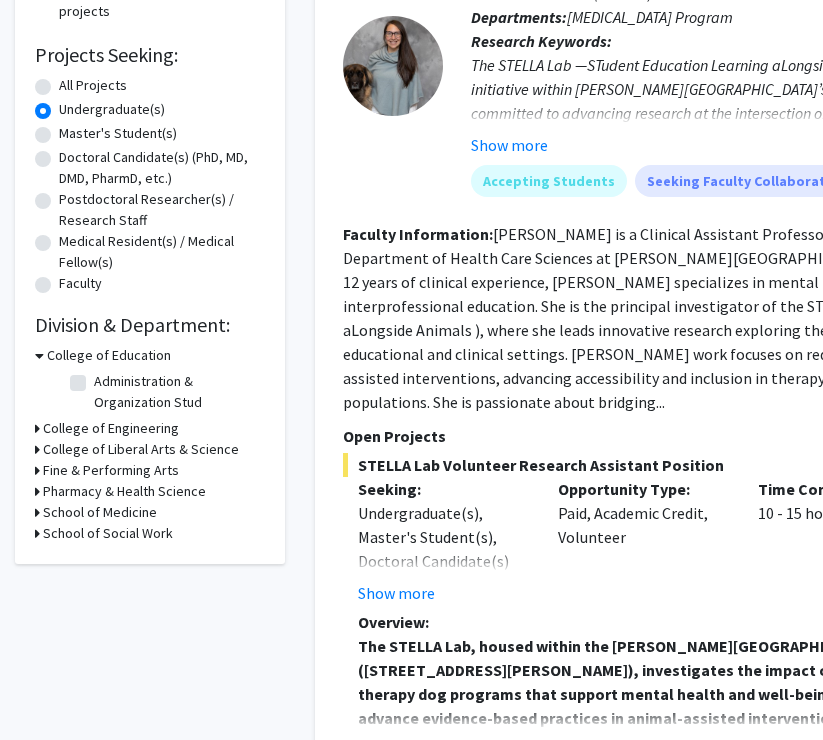 click on "Refine By Collaboration Status: Collaboration Status  All Faculty/Staff    Collaboration Status  Faculty/Staff accepting students    Collaboration Status  Faculty/Staff with posted projects    Collaboration Status  Faculty/Staff with posted remote projects    Projects Seeking: Projects Seeking Level  All Projects    Projects Seeking Level  Undergraduate(s)    Projects Seeking Level  Master's Student(s)    Projects Seeking Level  Doctoral Candidate(s) (PhD, MD, DMD, PharmD, etc.)    Projects Seeking Level  Postdoctoral Researcher(s) / Research Staff    Projects Seeking Level  Medical Resident(s) / Medical Fellow(s)    Projects Seeking Level  Faculty    Division & Department:      College of Education  Administration & Organization Stud  Administration & Organization Stud       College of Engineering       College of Liberal Arts & Science       Fine & Performing Arts       Pharmacy & Health Science       School of Medicine       School of Social Work" 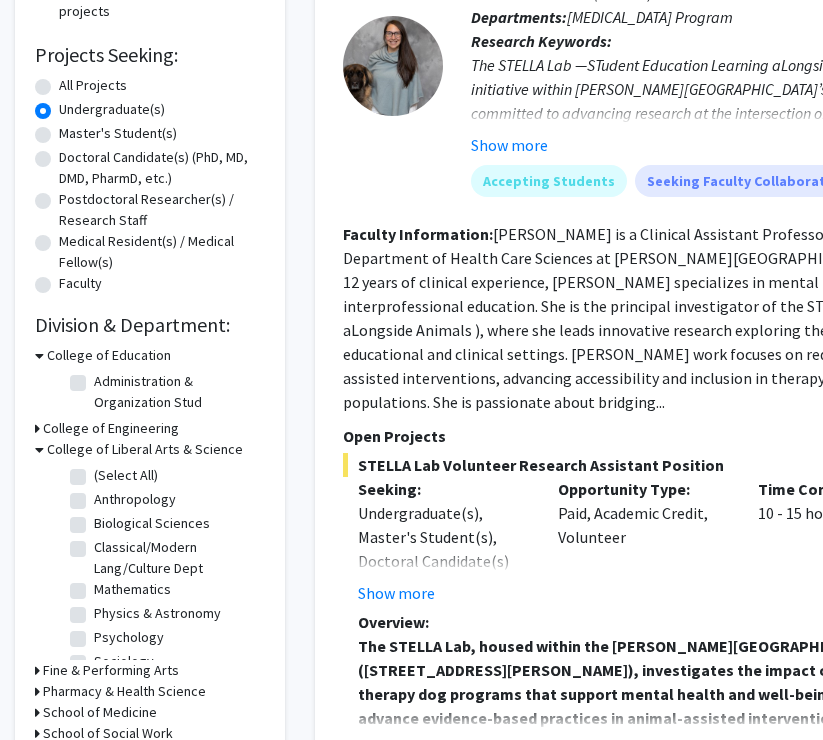 click 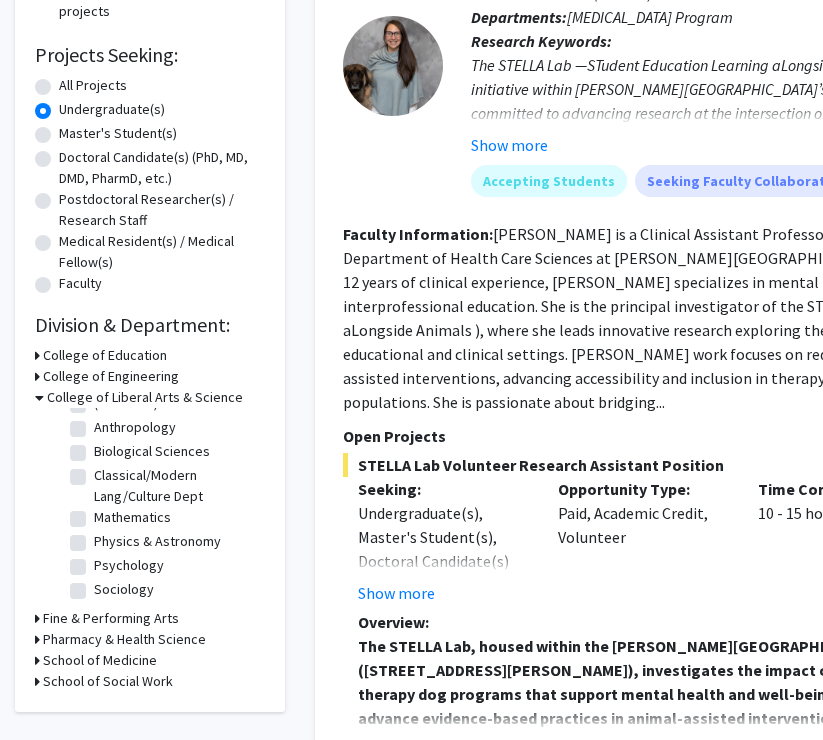 scroll, scrollTop: 20, scrollLeft: 0, axis: vertical 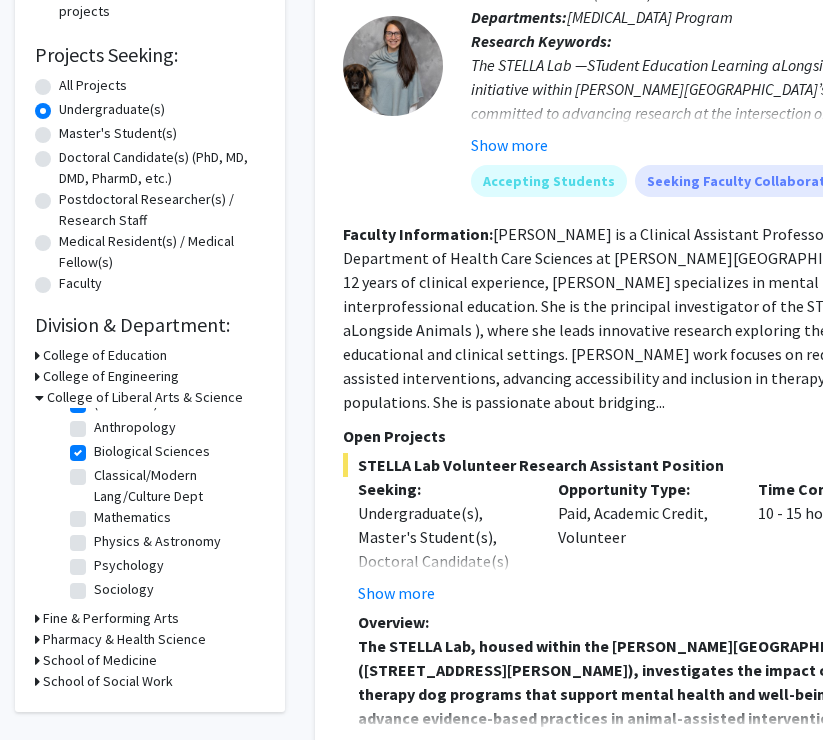 checkbox on "true" 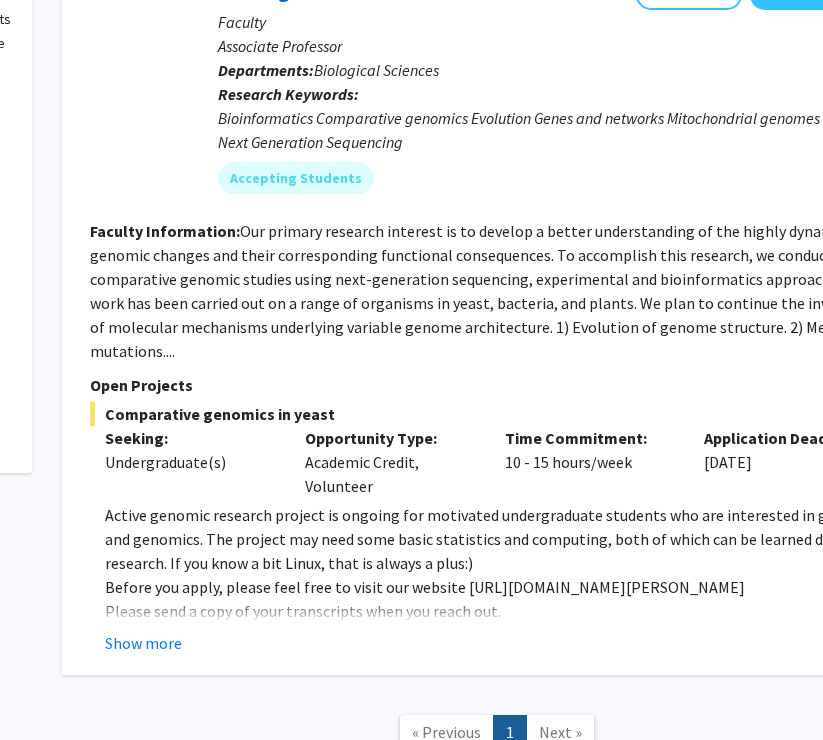 scroll, scrollTop: 248, scrollLeft: 258, axis: both 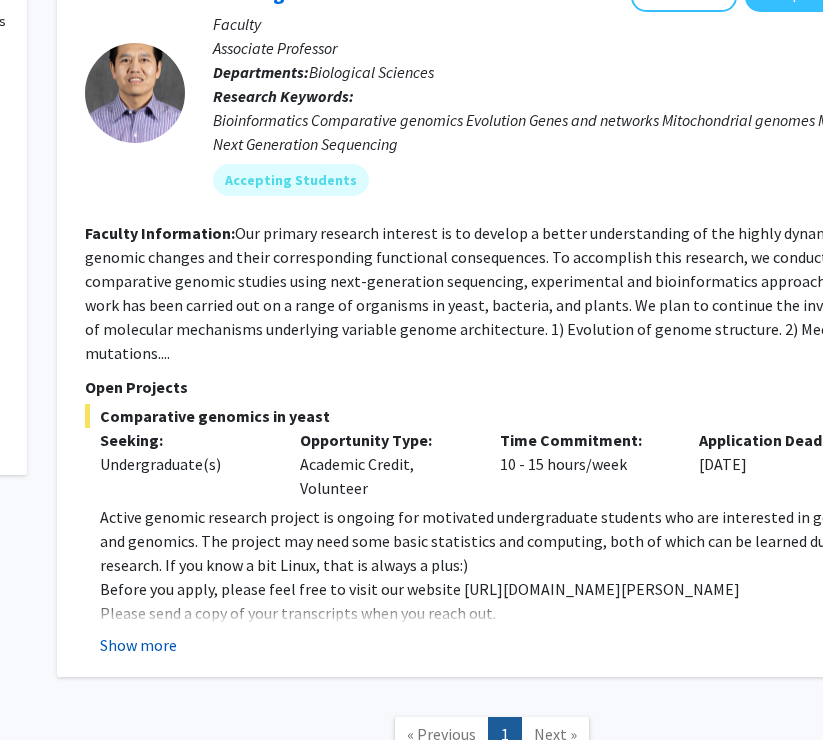 click on "Show more" 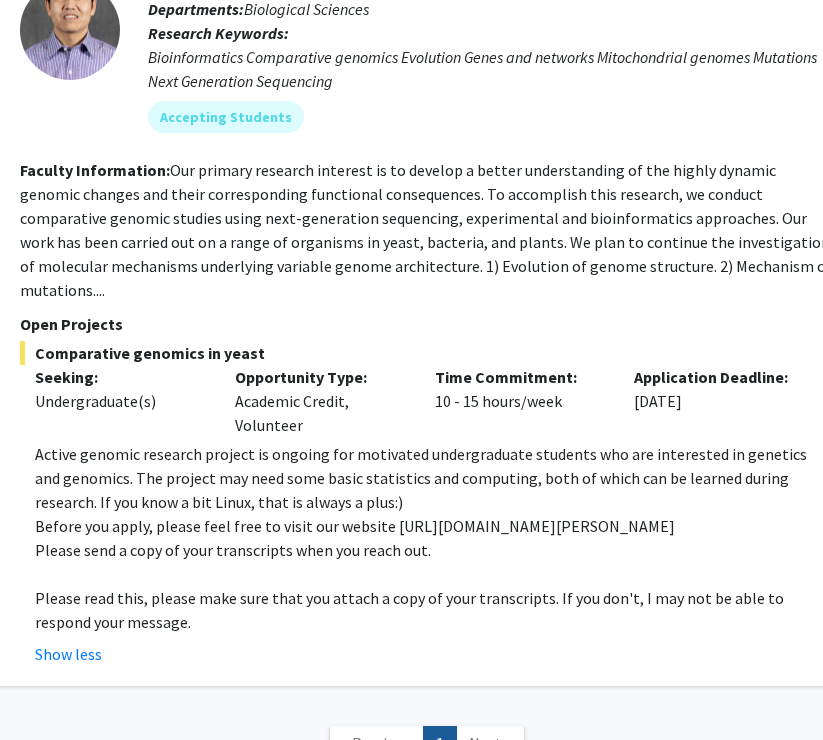 scroll, scrollTop: 323, scrollLeft: 327, axis: both 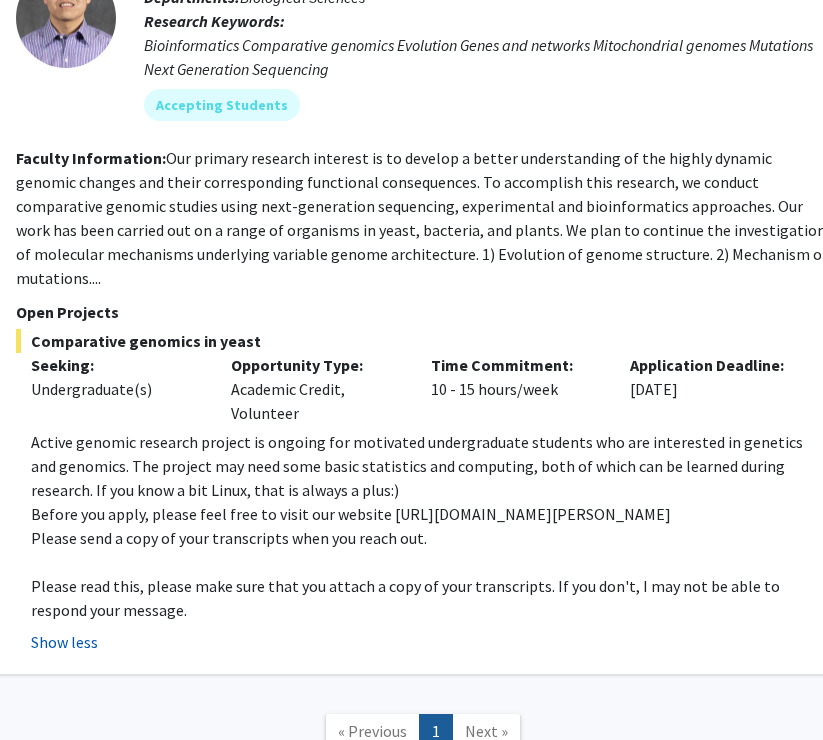 click on "Show less" 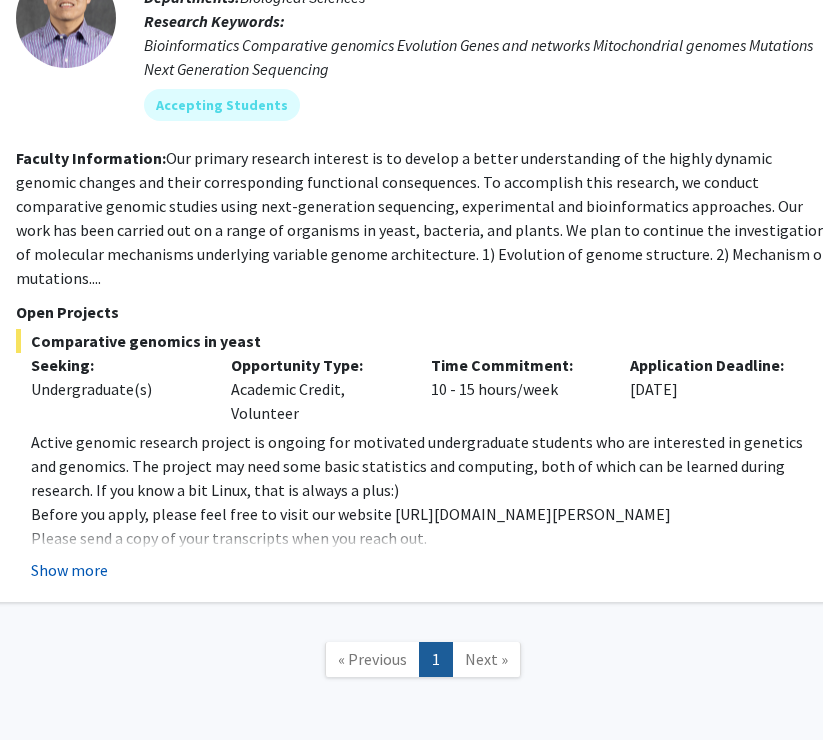 click on "Show more" 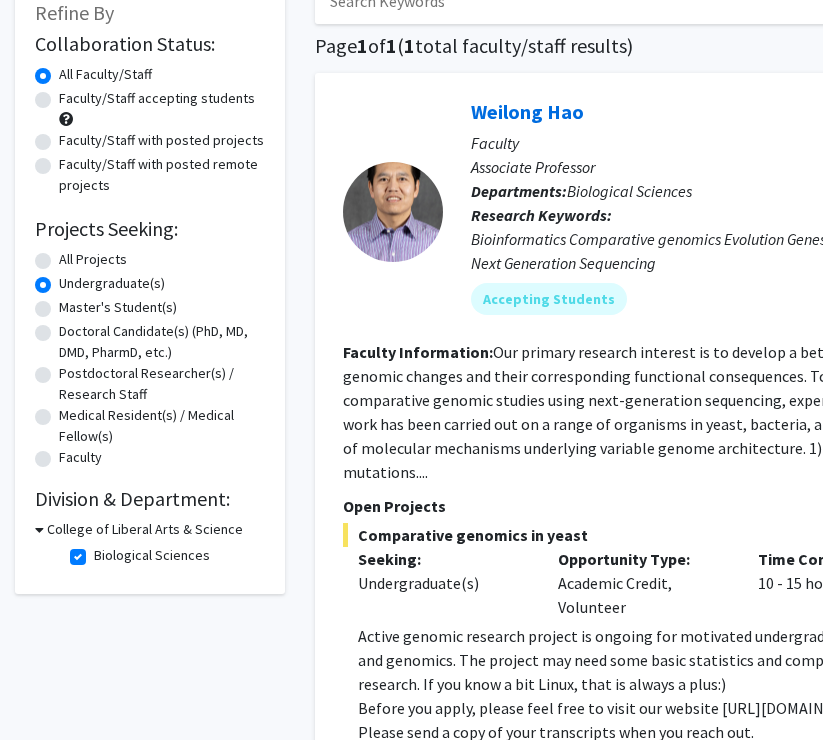 scroll, scrollTop: 106, scrollLeft: 0, axis: vertical 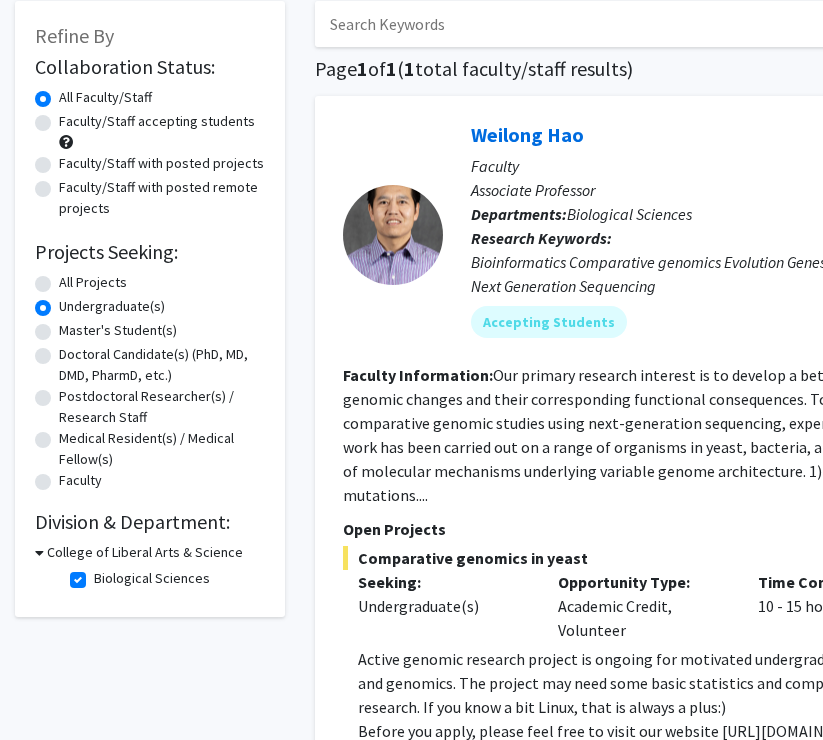 click on "Biological Sciences" 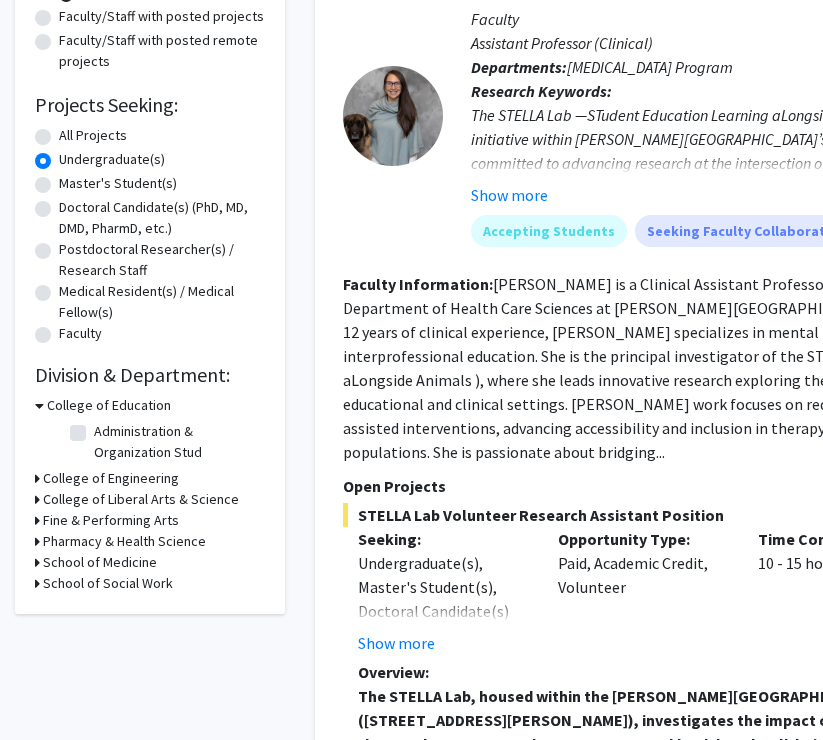 scroll, scrollTop: 372, scrollLeft: 0, axis: vertical 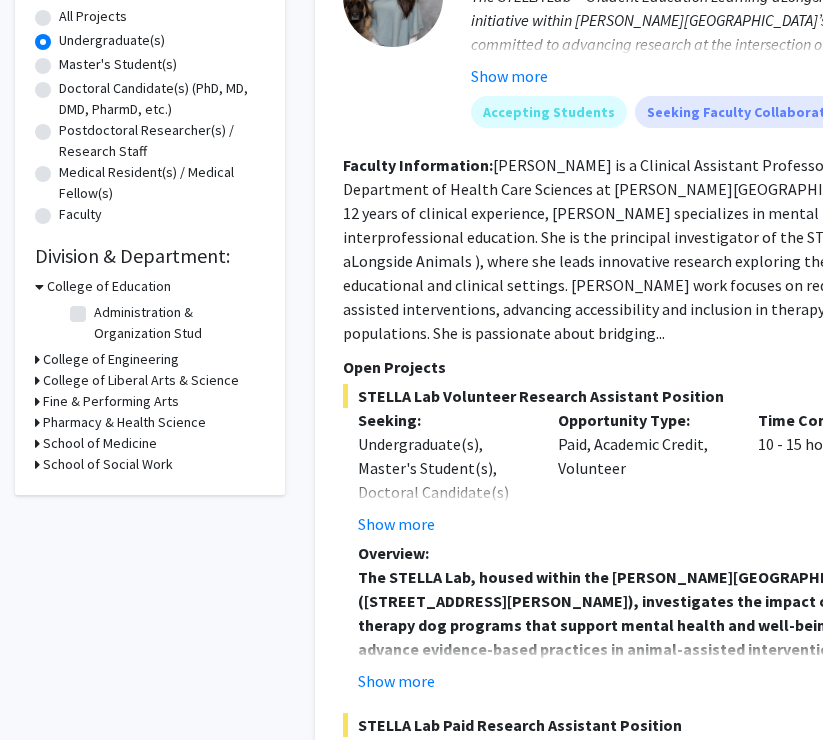 click 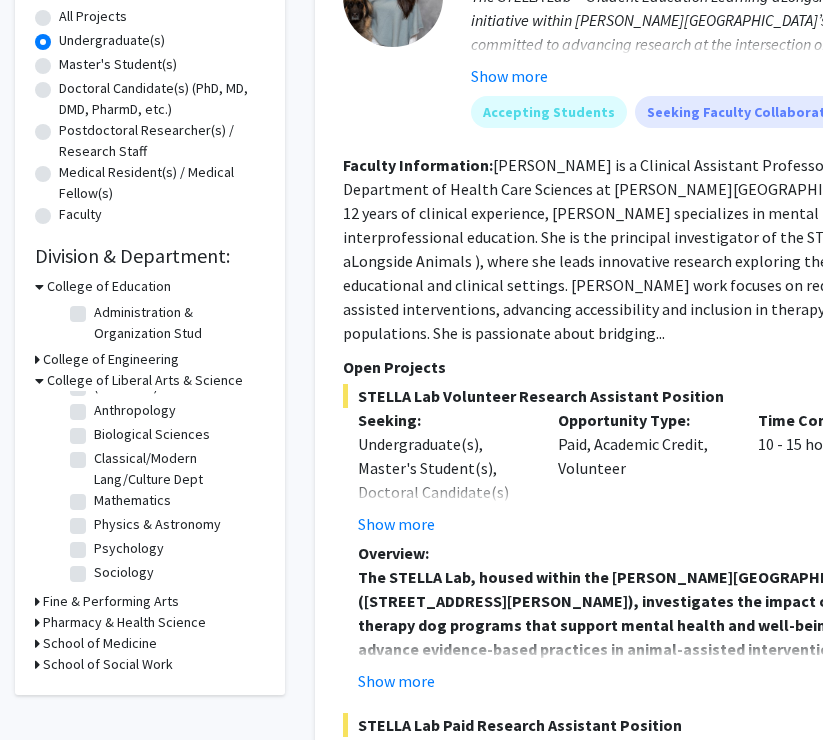 scroll, scrollTop: 20, scrollLeft: 0, axis: vertical 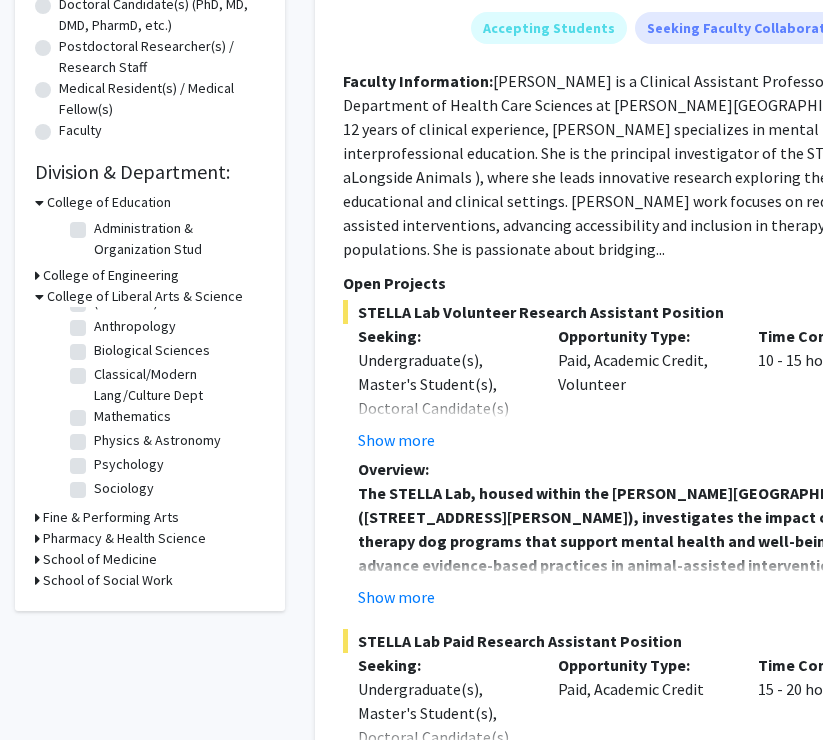 click on "Refine By Collaboration Status: Collaboration Status  All Faculty/Staff    Collaboration Status  Faculty/Staff accepting students    Collaboration Status  Faculty/Staff with posted projects    Collaboration Status  Faculty/Staff with posted remote projects    Projects Seeking: Projects Seeking Level  All Projects    Projects Seeking Level  Undergraduate(s)    Projects Seeking Level  Master's Student(s)    Projects Seeking Level  Doctoral Candidate(s) (PhD, MD, DMD, PharmD, etc.)    Projects Seeking Level  Postdoctoral Researcher(s) / Research Staff    Projects Seeking Level  Medical Resident(s) / Medical Fellow(s)    Projects Seeking Level  Faculty    Division & Department:      College of Education  Administration & Organization Stud  Administration & Organization Stud       College of Engineering       College of Liberal Arts & Science  (Select All)  (Select All)  Anthropology  Anthropology  Biological Sciences  Biological Sciences  Classical/Modern Lang/Culture Dept Mathematics  Mathematics" 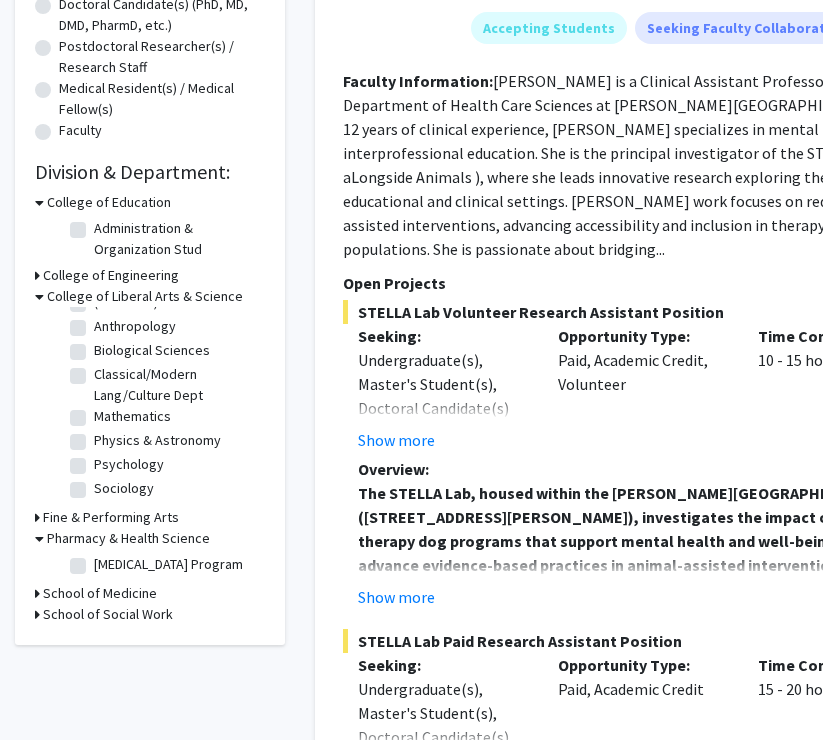 click on "School of Medicine" 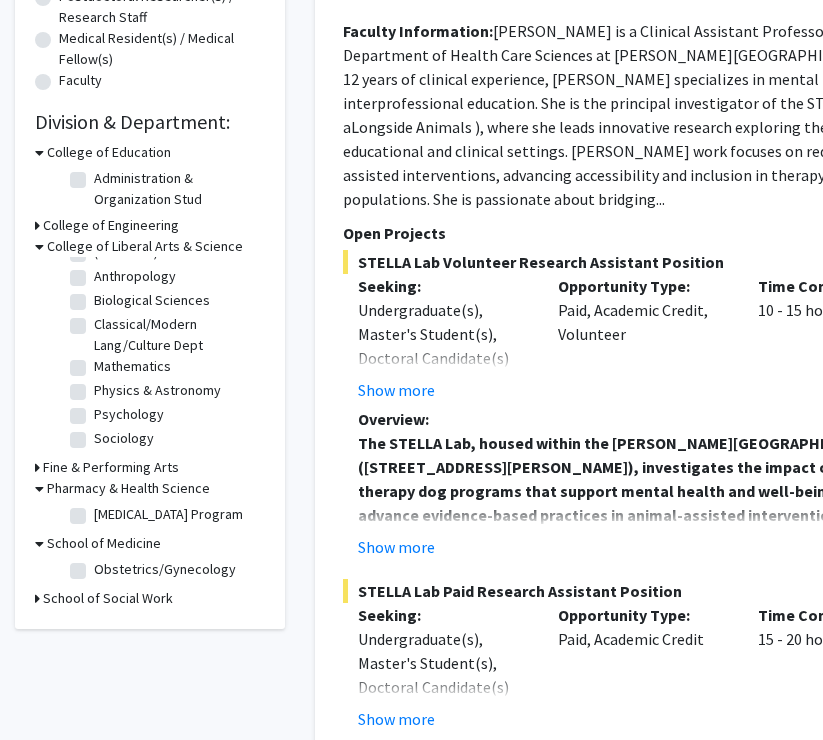 scroll, scrollTop: 527, scrollLeft: 0, axis: vertical 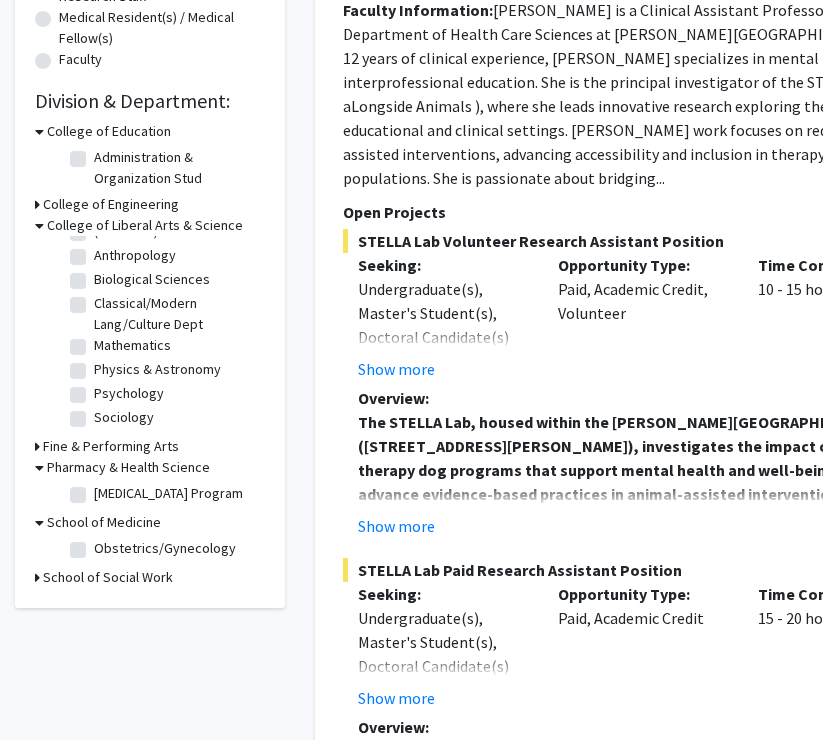 click on "College of Liberal Arts & Science" 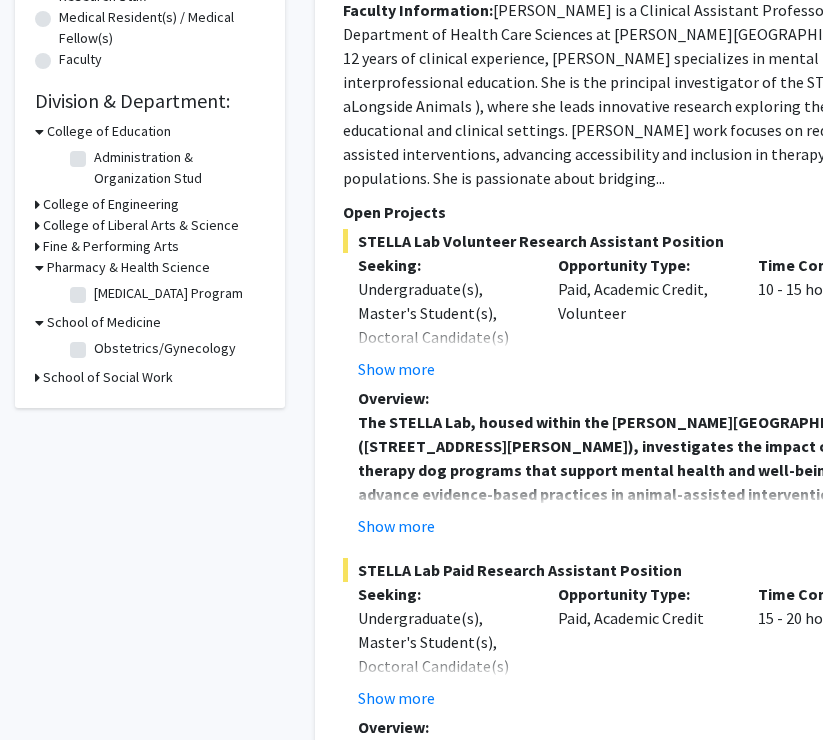click 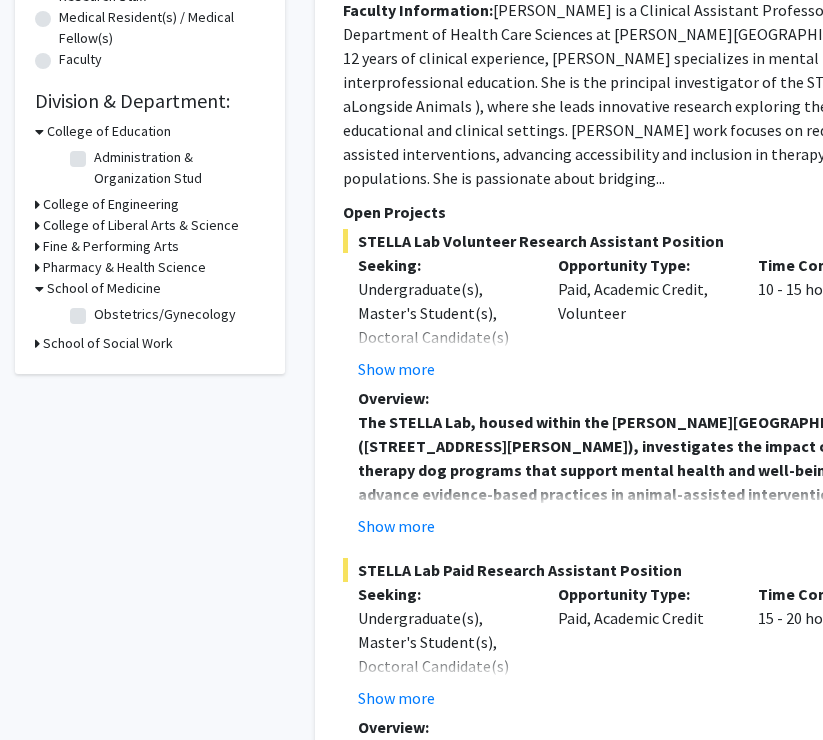 click on "Refine By Collaboration Status: Collaboration Status  All Faculty/Staff    Collaboration Status  Faculty/Staff accepting students    Collaboration Status  Faculty/Staff with posted projects    Collaboration Status  Faculty/Staff with posted remote projects    Projects Seeking: Projects Seeking Level  All Projects    Projects Seeking Level  Undergraduate(s)    Projects Seeking Level  Master's Student(s)    Projects Seeking Level  Doctoral Candidate(s) (PhD, MD, DMD, PharmD, etc.)    Projects Seeking Level  Postdoctoral Researcher(s) / Research Staff    Projects Seeking Level  Medical Resident(s) / Medical Fellow(s)    Projects Seeking Level  Faculty    Division & Department:      College of Education  Administration & Organization Stud  Administration & Organization Stud       College of Engineering       College of Liberal Arts & Science       Fine & Performing Arts       Pharmacy & Health Science       School of Medicine  Obstetrics/Gynecology  Obstetrics/Gynecology" 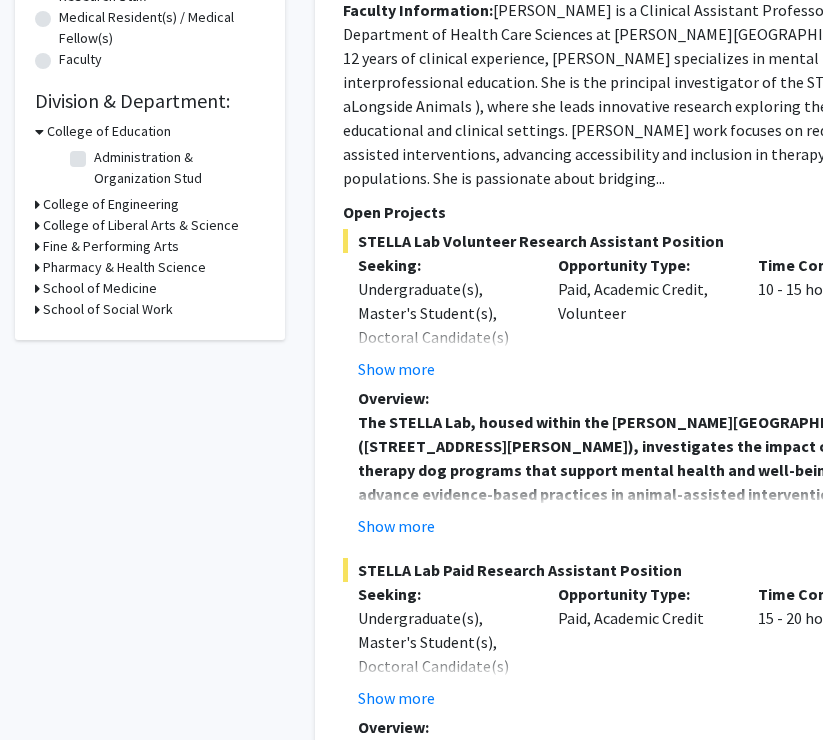 click on "Refine By Collaboration Status: Collaboration Status  All Faculty/Staff    Collaboration Status  Faculty/Staff accepting students    Collaboration Status  Faculty/Staff with posted projects    Collaboration Status  Faculty/Staff with posted remote projects    Projects Seeking: Projects Seeking Level  All Projects    Projects Seeking Level  Undergraduate(s)    Projects Seeking Level  Master's Student(s)    Projects Seeking Level  Doctoral Candidate(s) (PhD, MD, DMD, PharmD, etc.)    Projects Seeking Level  Postdoctoral Researcher(s) / Research Staff    Projects Seeking Level  Medical Resident(s) / Medical Fellow(s)    Projects Seeking Level  Faculty    Division & Department:      College of Education  Administration & Organization Stud  Administration & Organization Stud       College of Engineering       College of Liberal Arts & Science       Fine & Performing Arts       Pharmacy & Health Science       School of Medicine       School of Social Work" 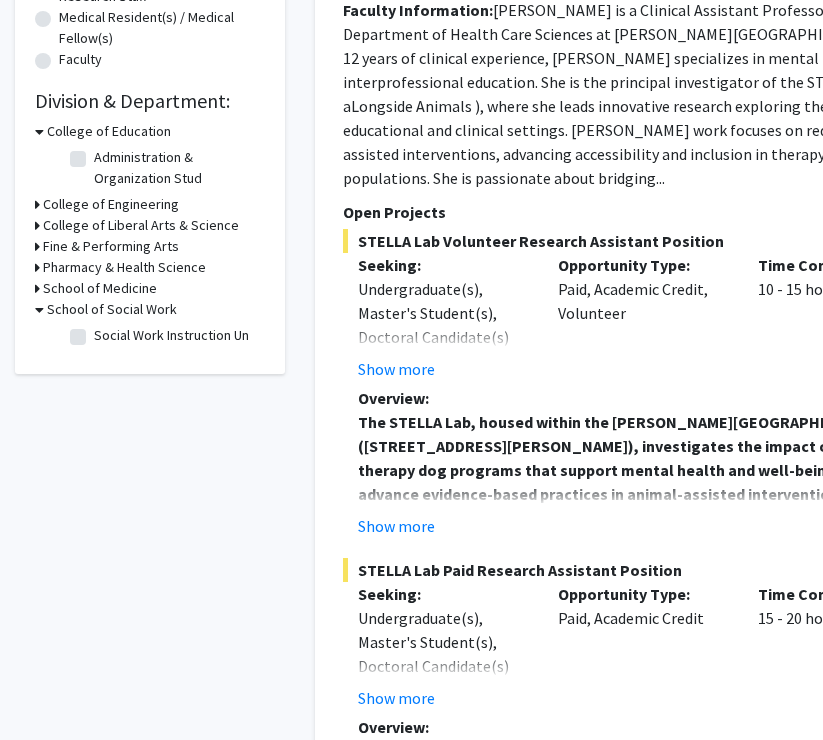 click 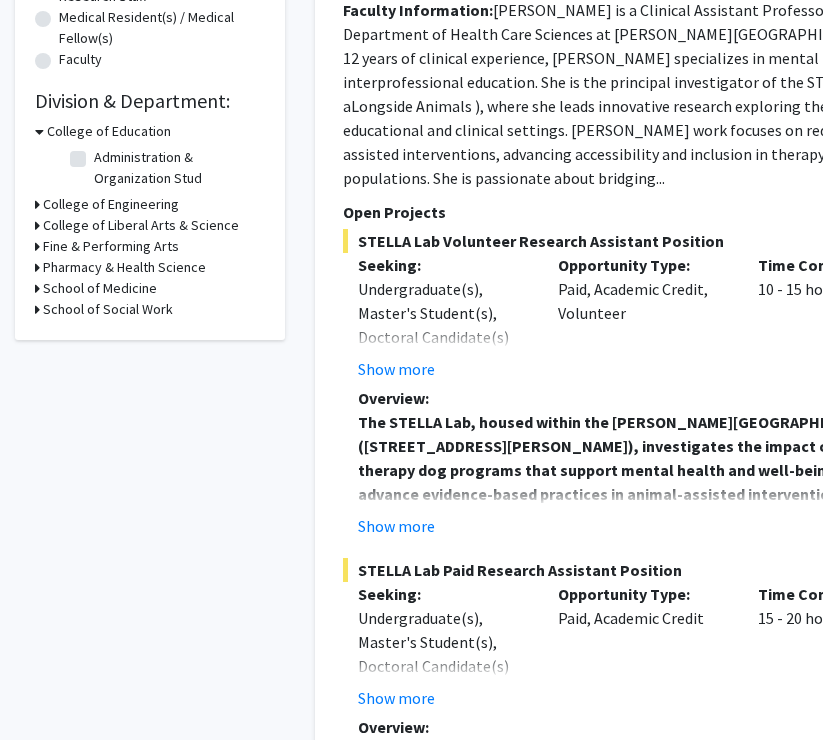 click 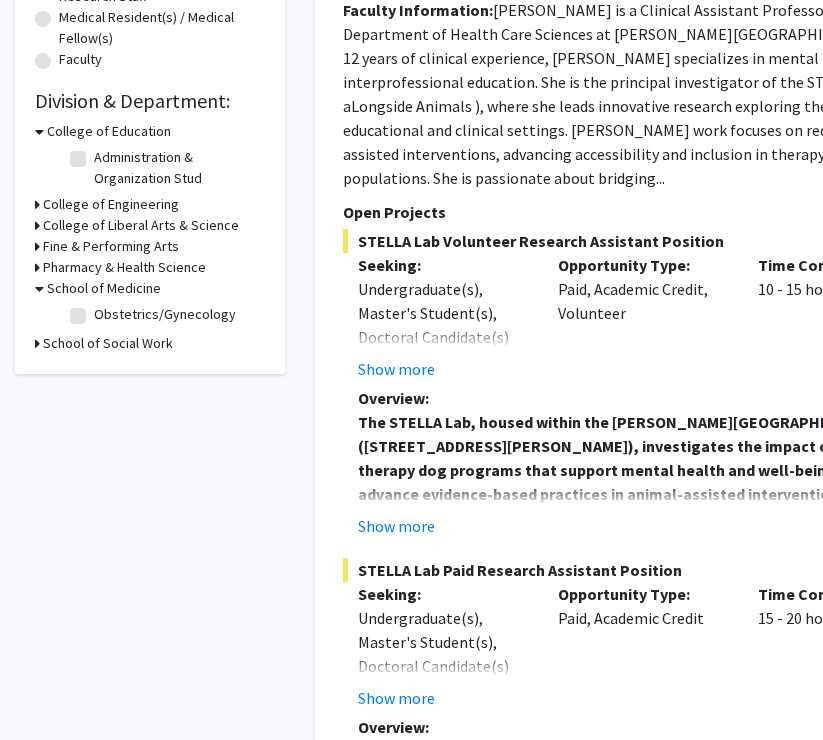 click on "Obstetrics/Gynecology" 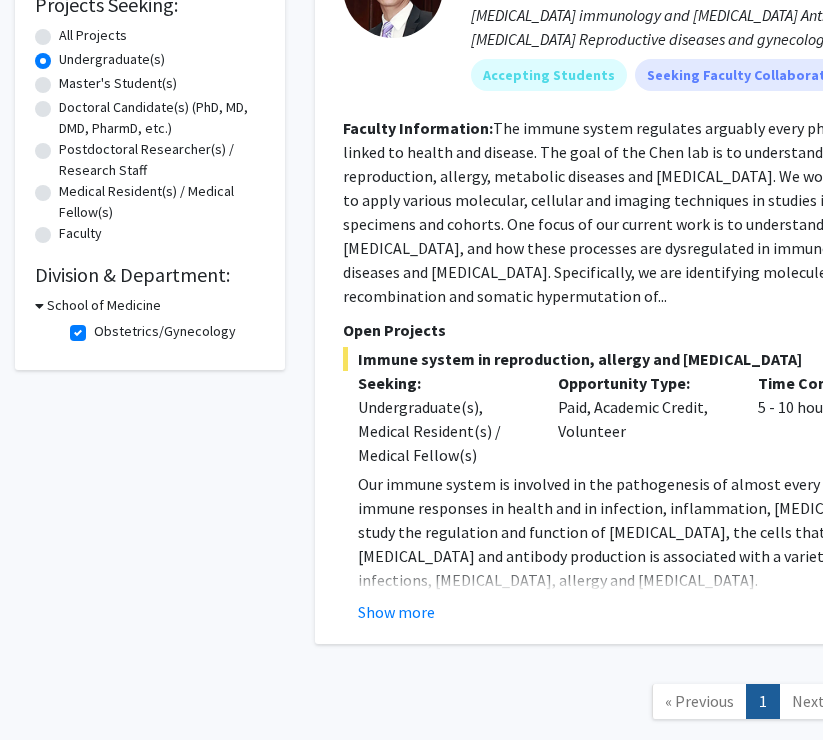 scroll, scrollTop: 352, scrollLeft: 0, axis: vertical 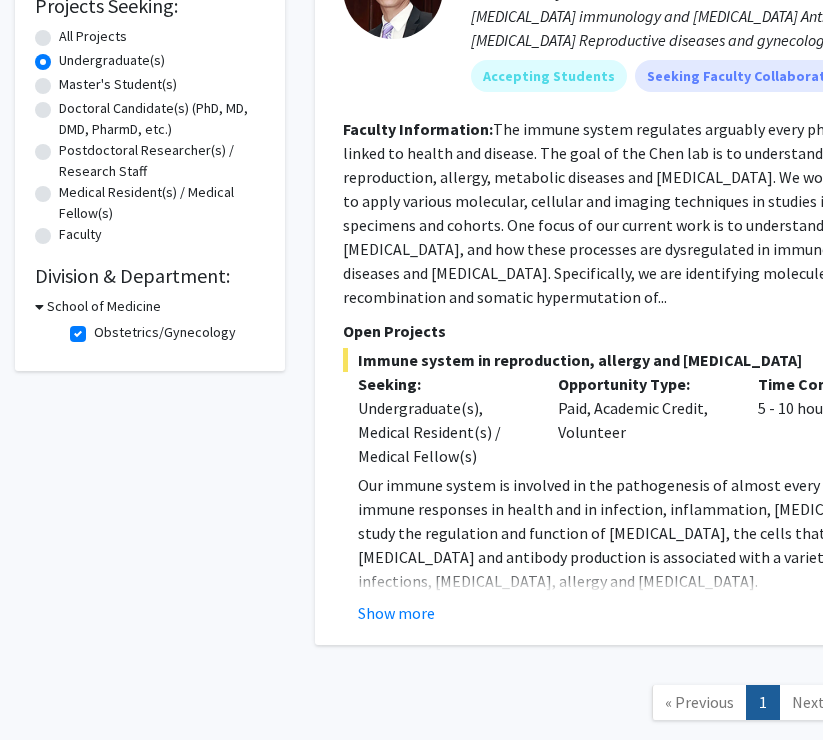 click on "School of Medicine" at bounding box center (104, 306) 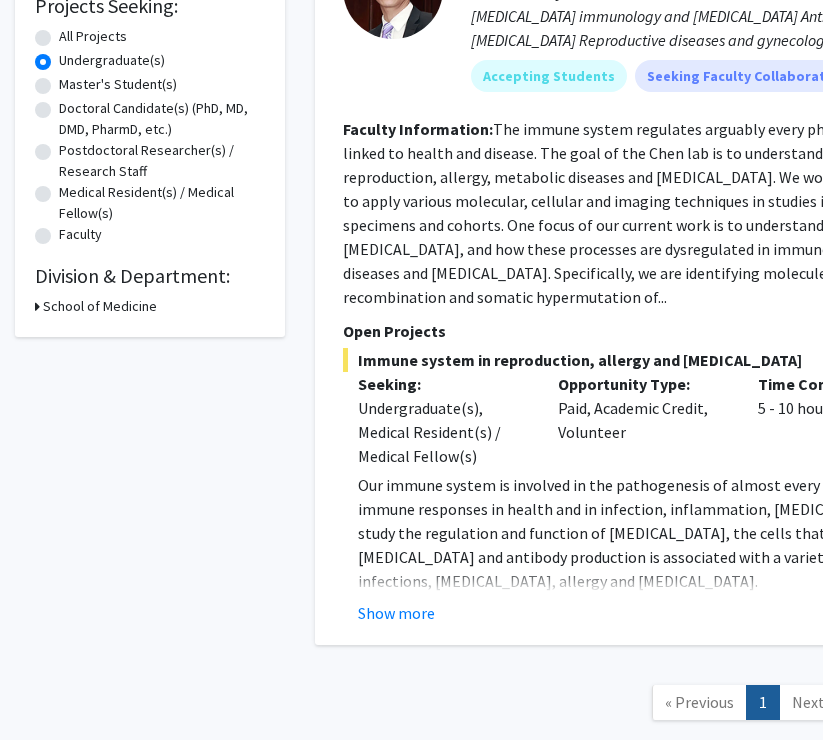 click on "School of Medicine" at bounding box center [100, 306] 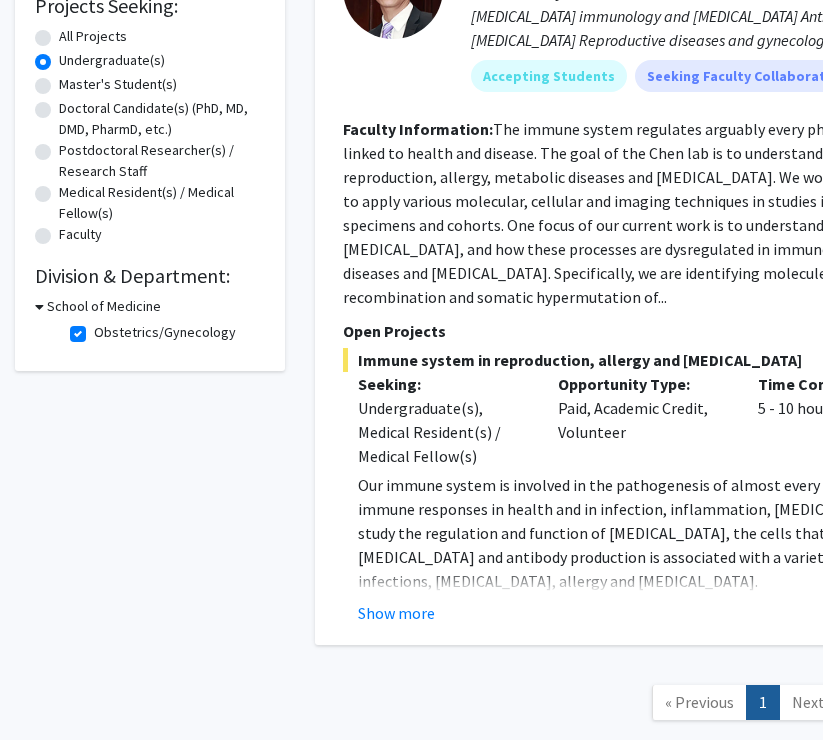 click on "Obstetrics/Gynecology" 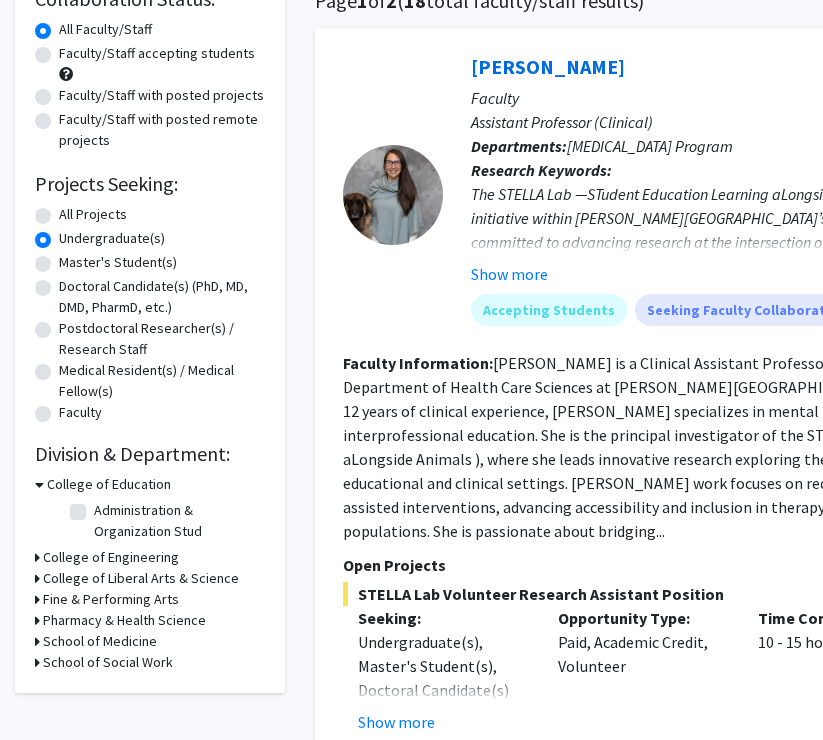 scroll, scrollTop: 321, scrollLeft: 0, axis: vertical 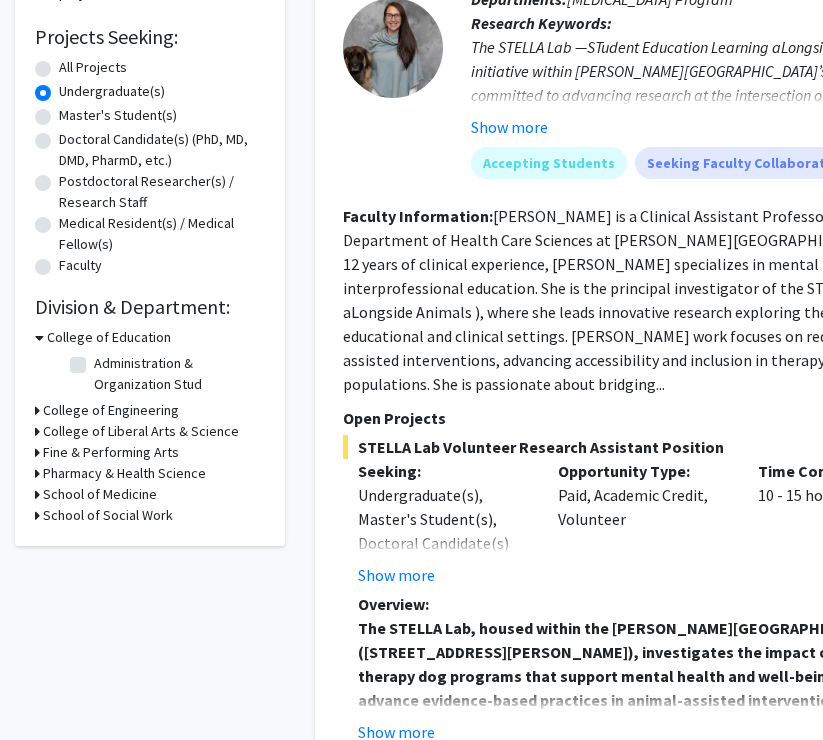 click 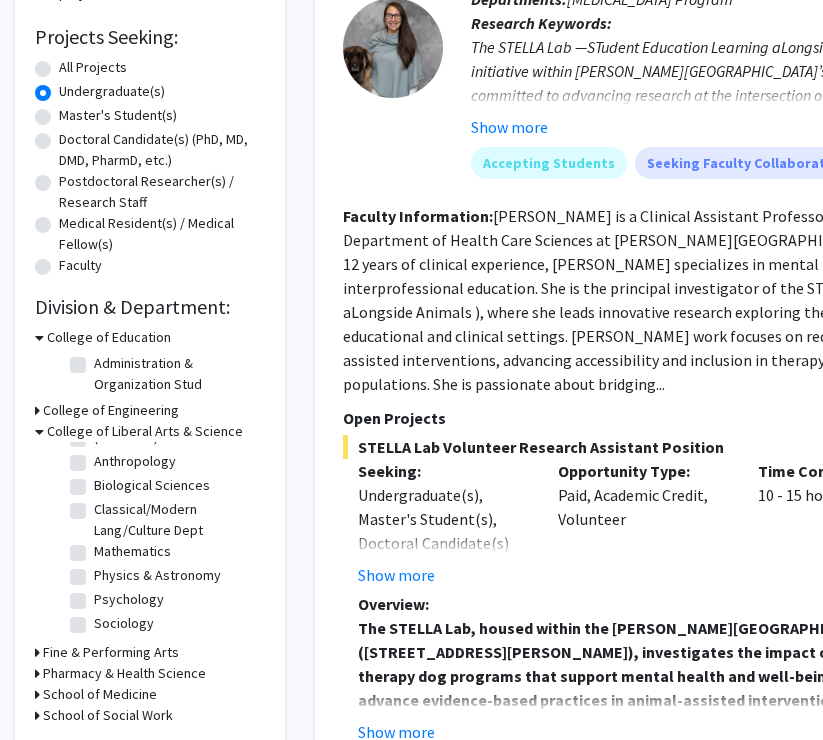 scroll, scrollTop: 21, scrollLeft: 0, axis: vertical 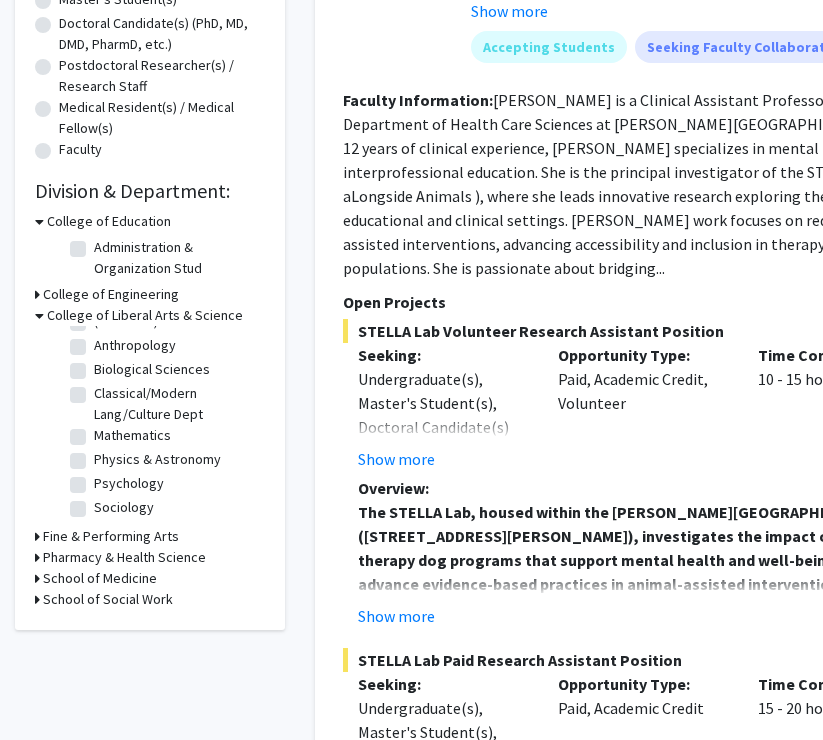 click 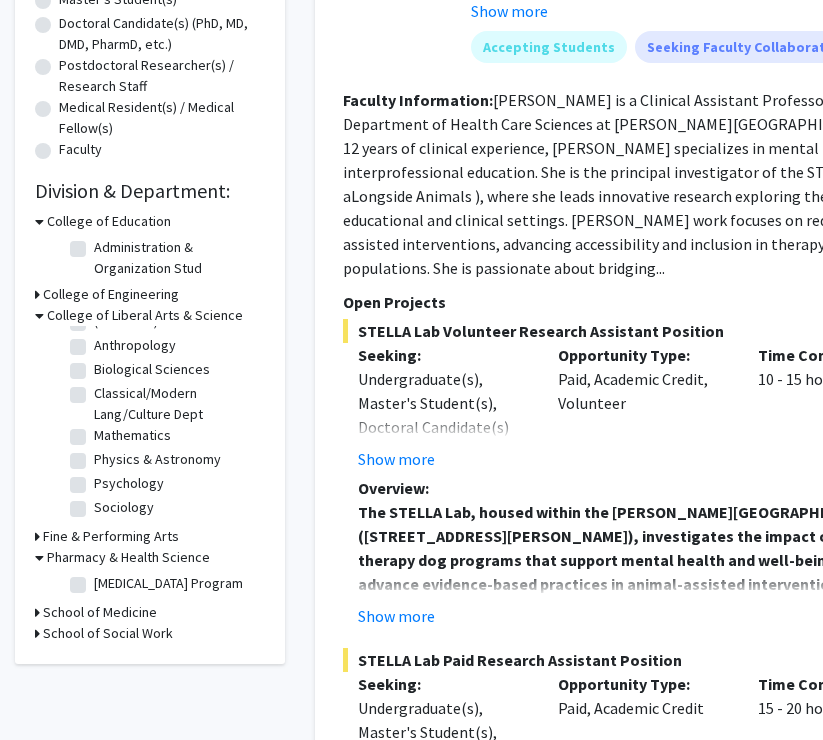 click on "[MEDICAL_DATA] Program" 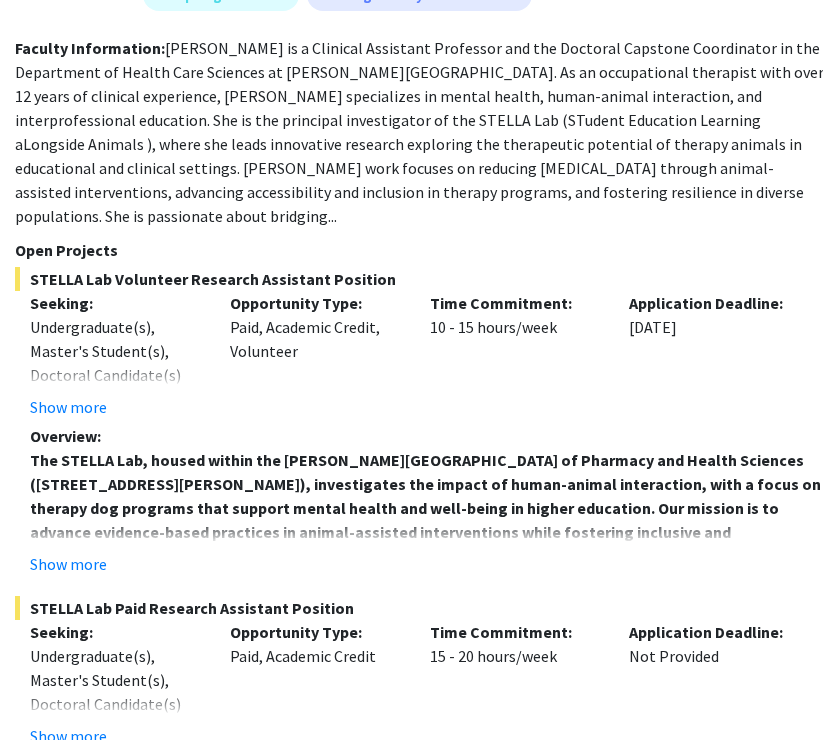 scroll, scrollTop: 493, scrollLeft: 328, axis: both 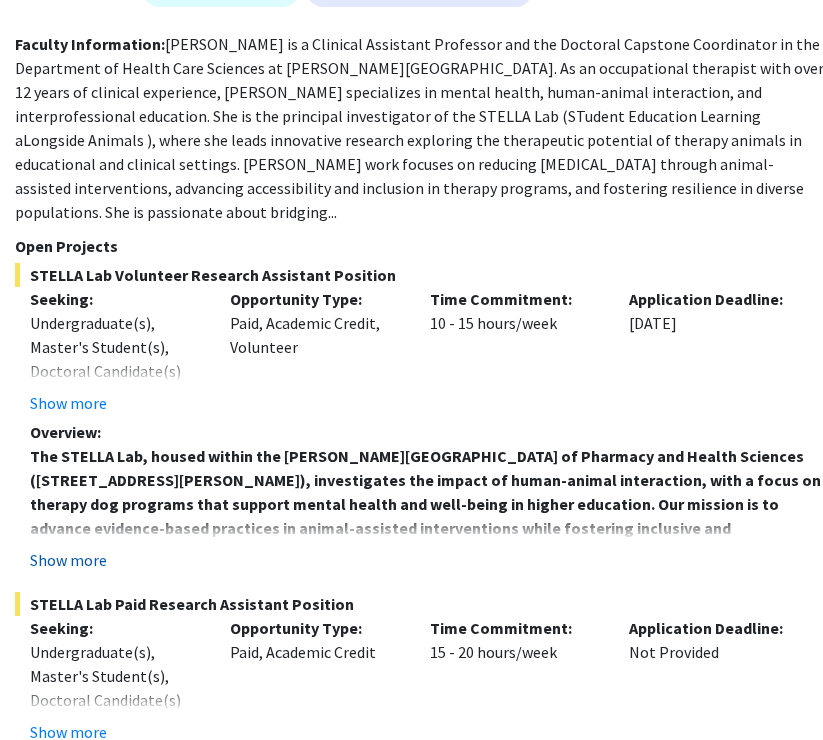 click on "Show more" 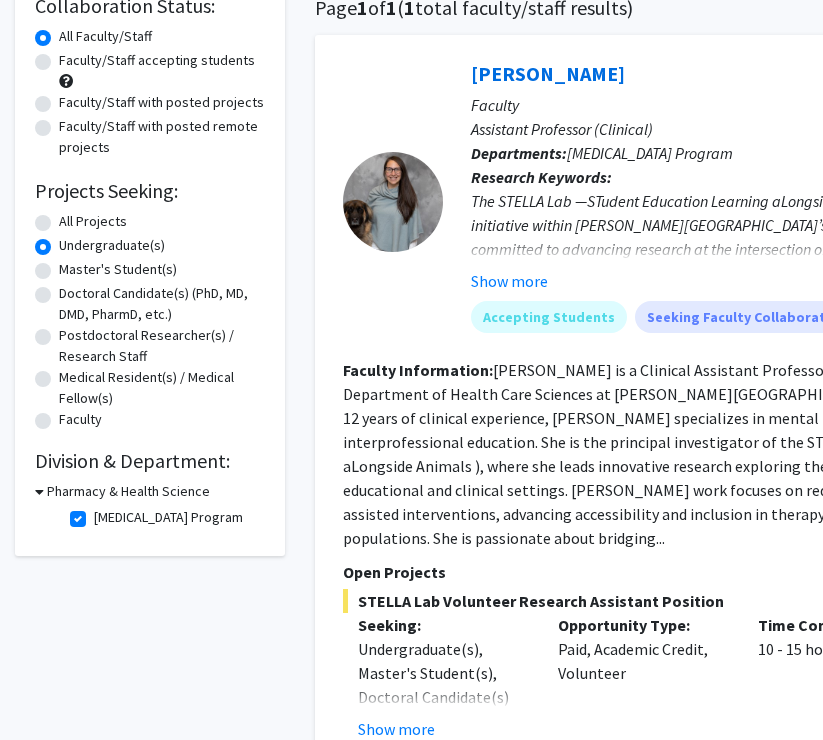 scroll, scrollTop: 191, scrollLeft: 0, axis: vertical 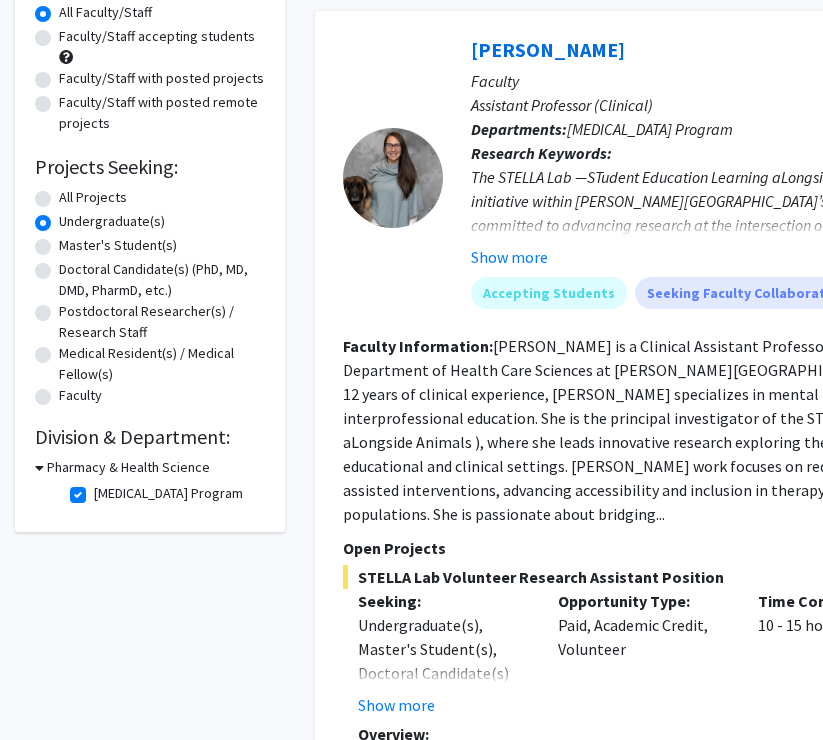 click on "[MEDICAL_DATA] Program" 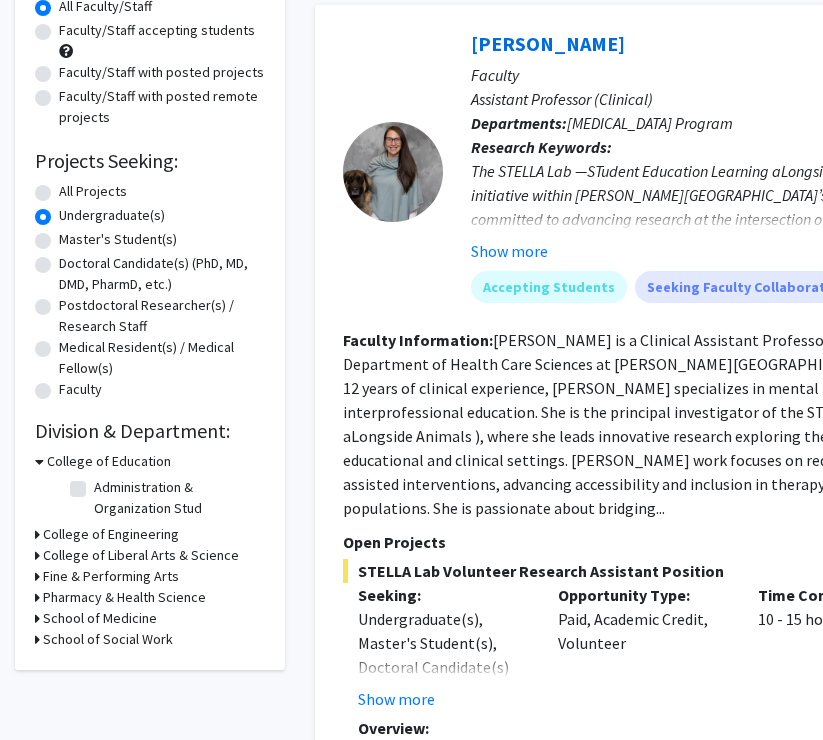 scroll, scrollTop: 206, scrollLeft: 0, axis: vertical 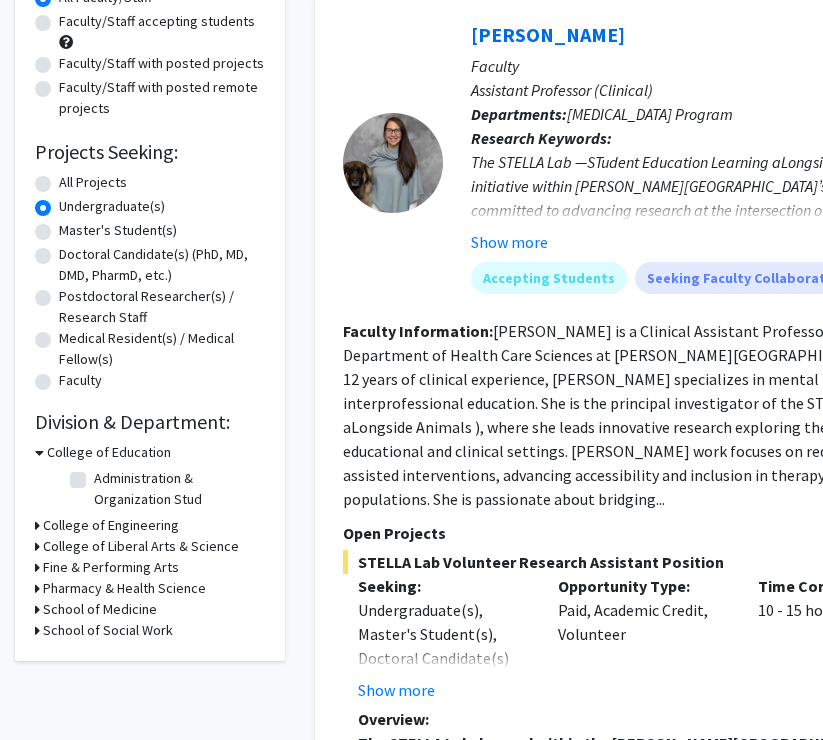click 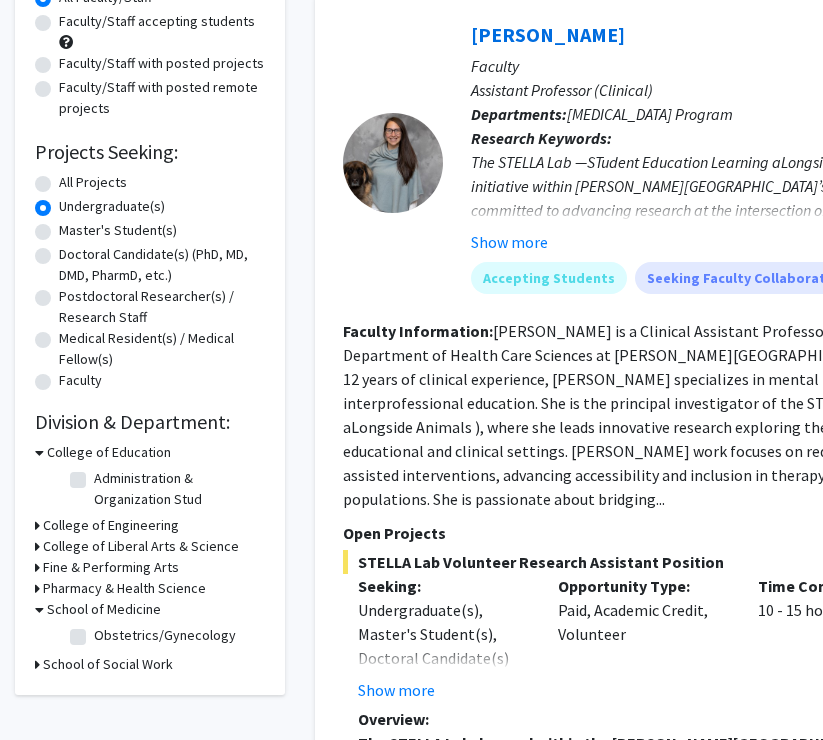 click on "Refine By Collaboration Status: Collaboration Status  All Faculty/Staff    Collaboration Status  Faculty/Staff accepting students    Collaboration Status  Faculty/Staff with posted projects    Collaboration Status  Faculty/Staff with posted remote projects    Projects Seeking: Projects Seeking Level  All Projects    Projects Seeking Level  Undergraduate(s)    Projects Seeking Level  Master's Student(s)    Projects Seeking Level  Doctoral Candidate(s) (PhD, MD, DMD, PharmD, etc.)    Projects Seeking Level  Postdoctoral Researcher(s) / Research Staff    Projects Seeking Level  Medical Resident(s) / Medical Fellow(s)    Projects Seeking Level  Faculty    Division & Department:      College of Education  Administration & Organization Stud  Administration & Organization Stud       College of Engineering       College of Liberal Arts & Science       Fine & Performing Arts       Pharmacy & Health Science       School of Medicine  Obstetrics/Gynecology  Obstetrics/Gynecology" 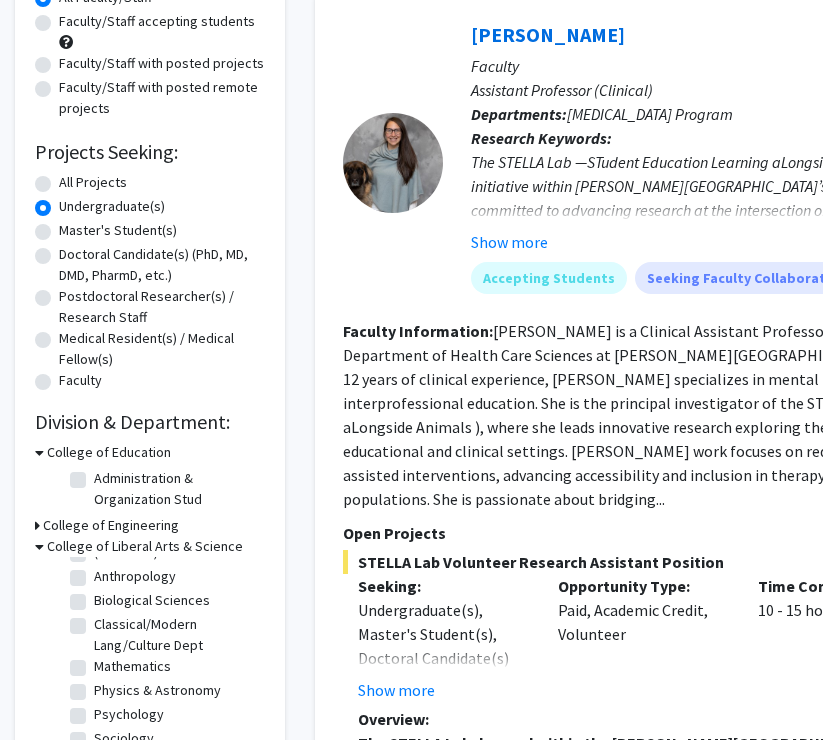 scroll, scrollTop: 20, scrollLeft: 0, axis: vertical 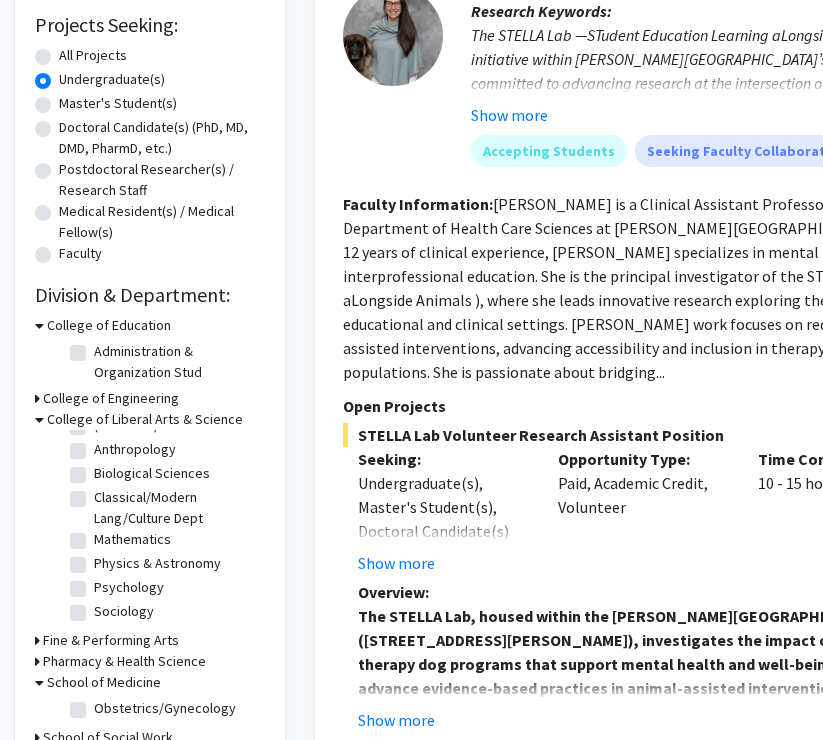 click on "Psychology" 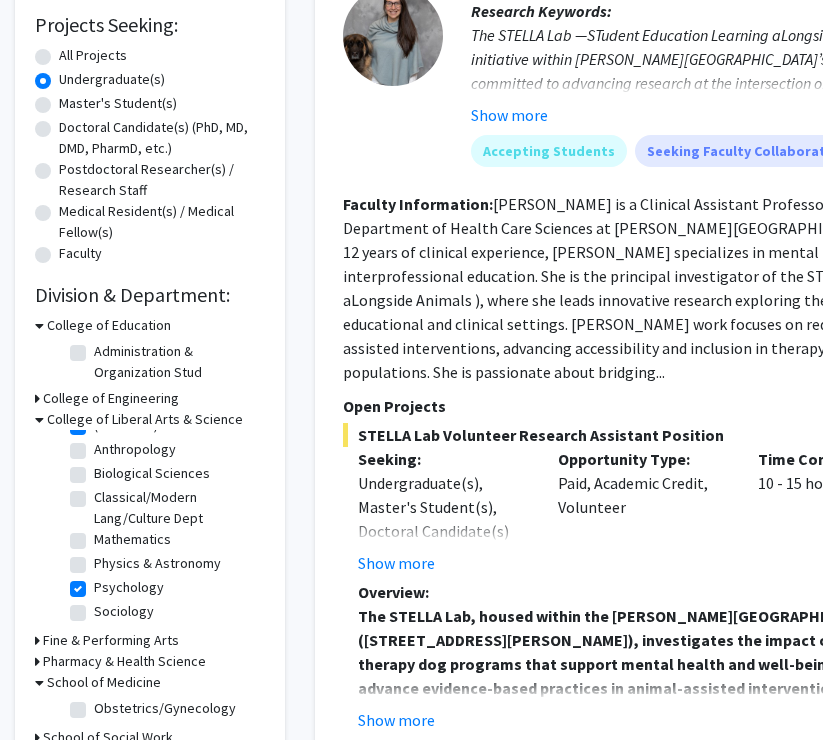 checkbox on "true" 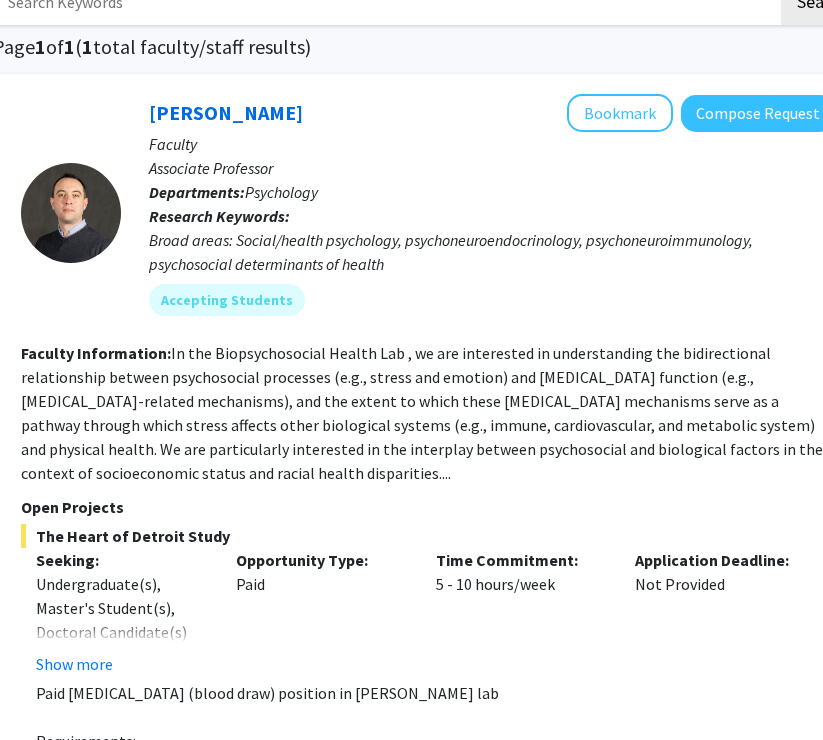 scroll, scrollTop: 130, scrollLeft: 322, axis: both 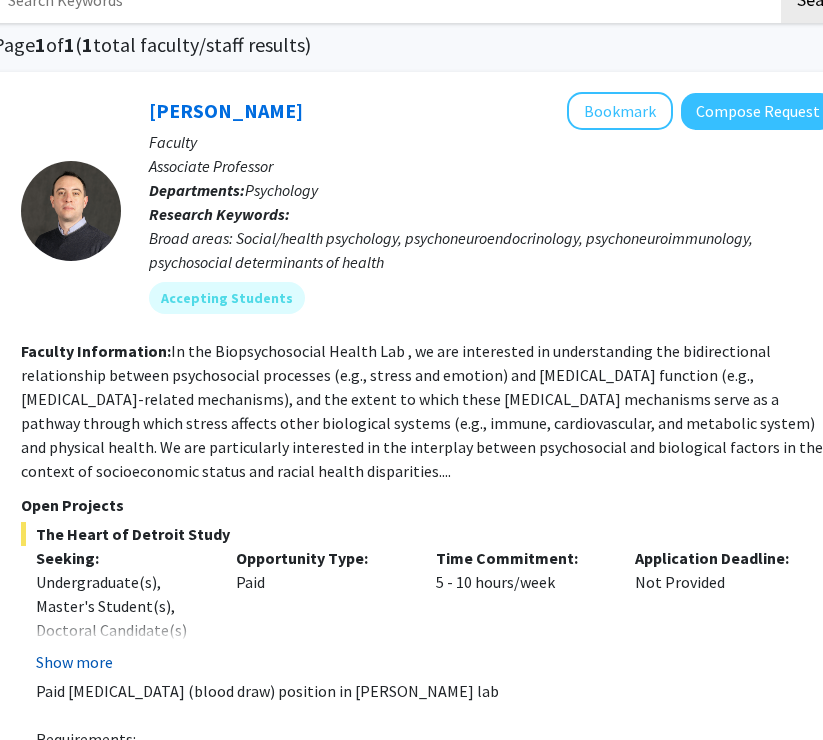 click on "Show more" 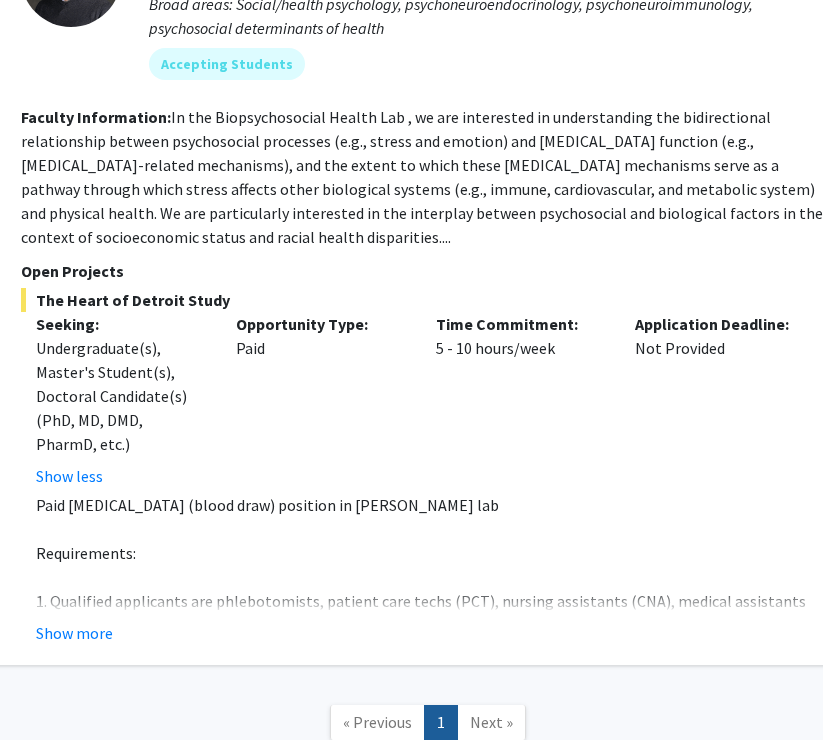 scroll, scrollTop: 371, scrollLeft: 322, axis: both 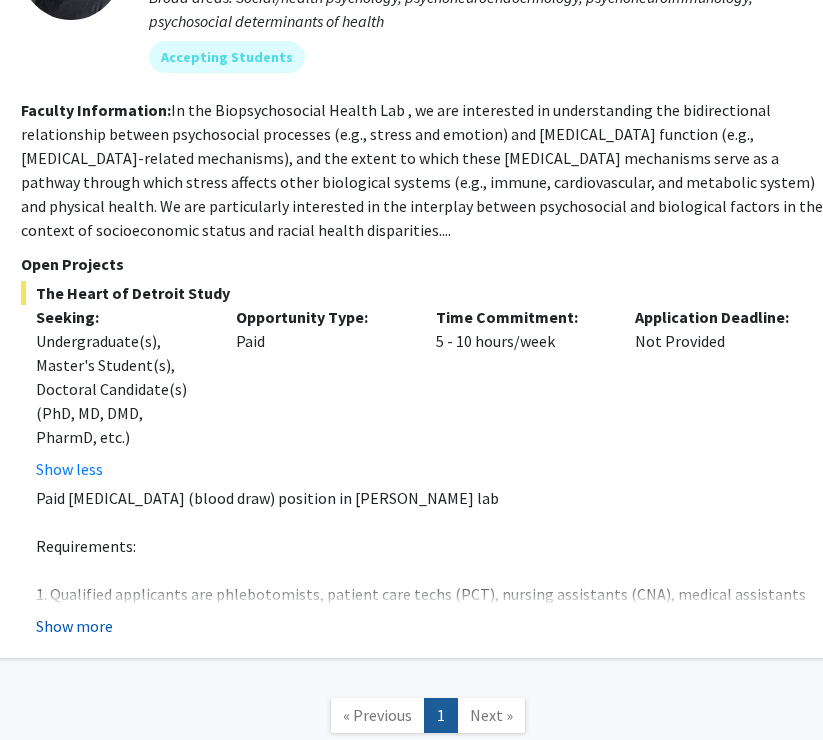 click on "Show more" 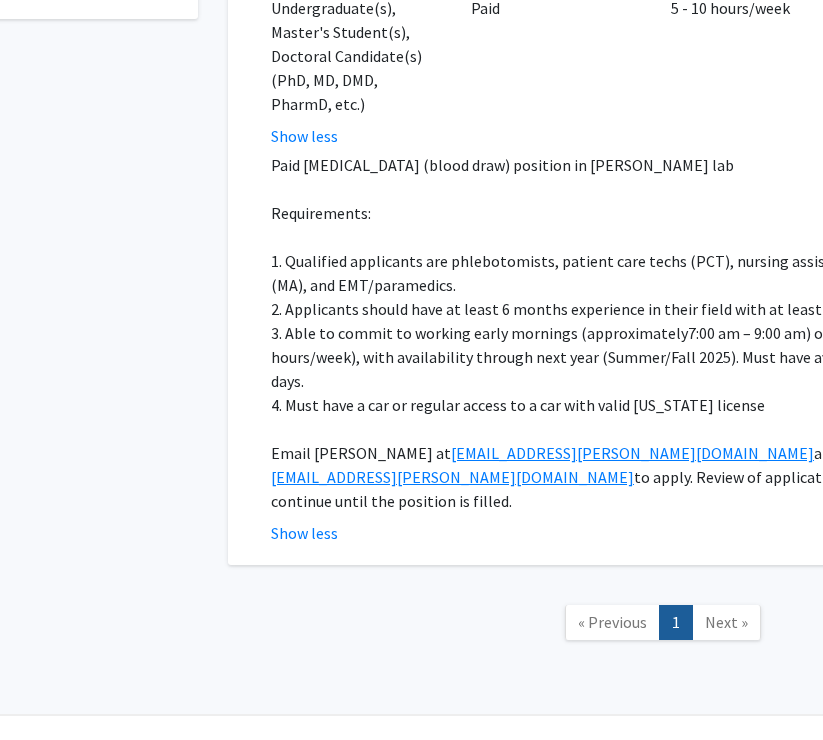 scroll, scrollTop: 704, scrollLeft: 0, axis: vertical 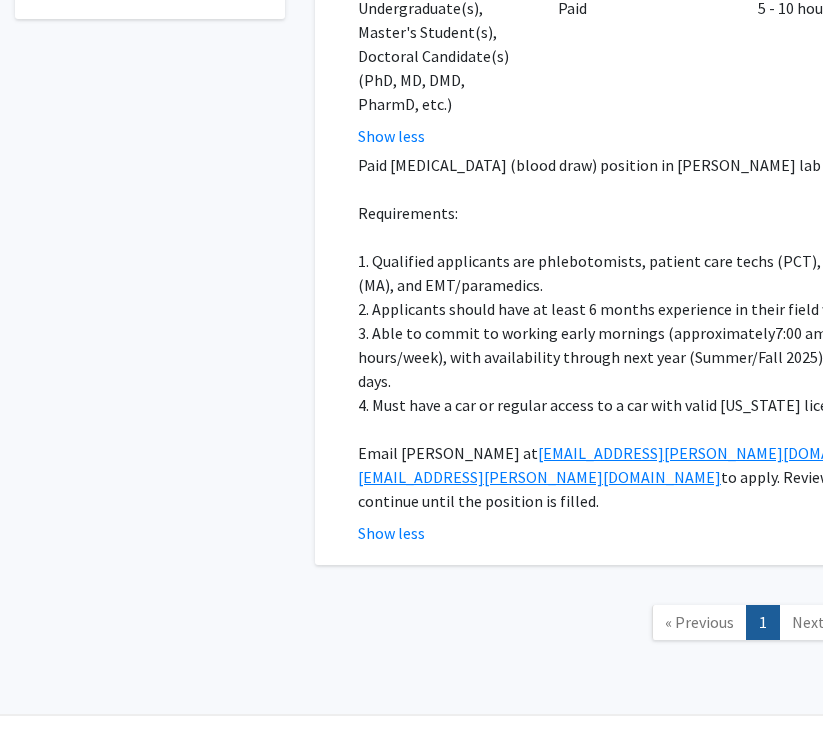 click on "Next »" 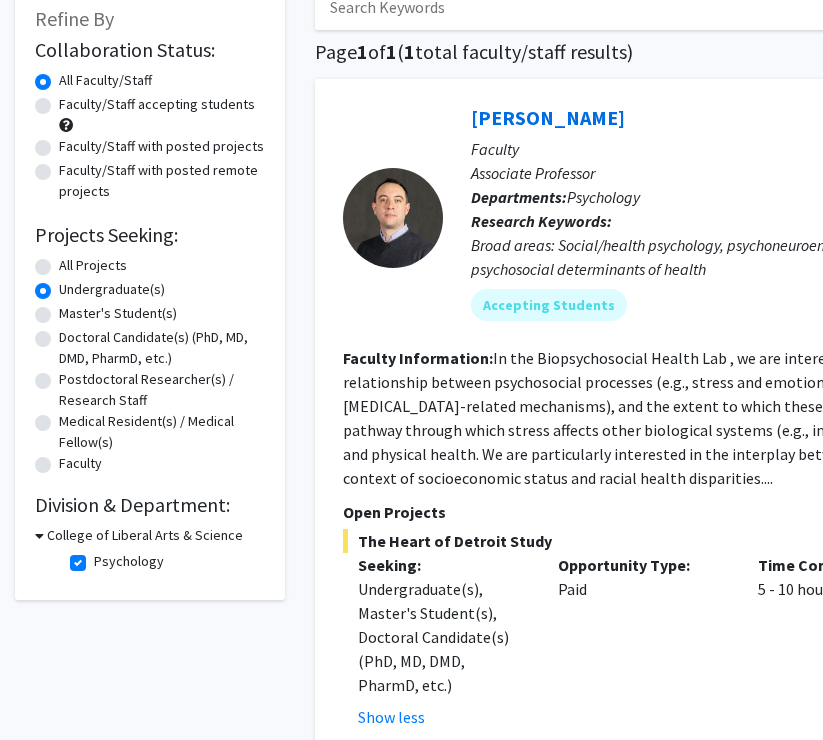 scroll, scrollTop: 180, scrollLeft: 0, axis: vertical 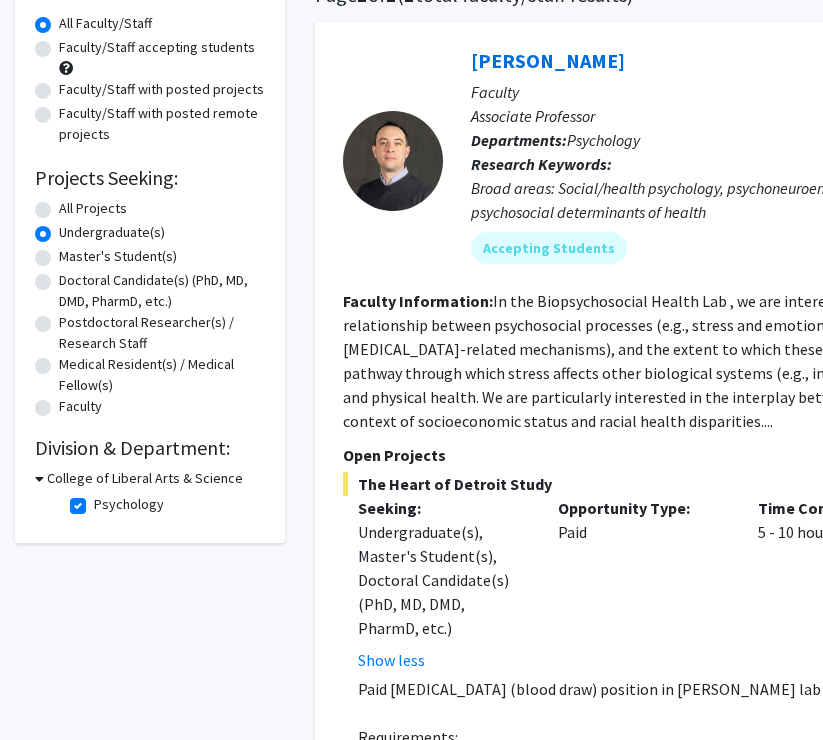 click on "Psychology  Psychology" 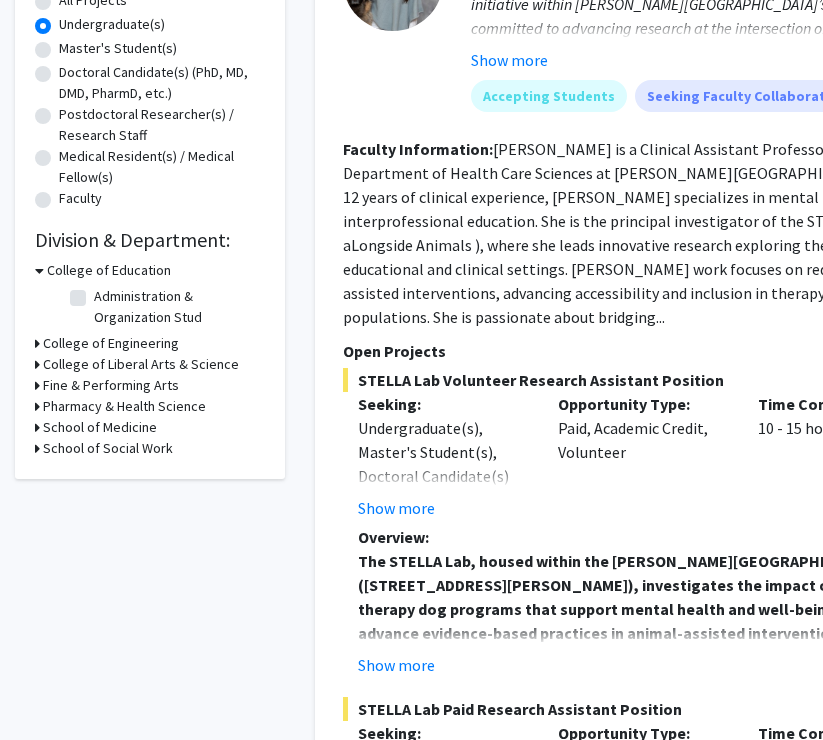 scroll, scrollTop: 399, scrollLeft: 0, axis: vertical 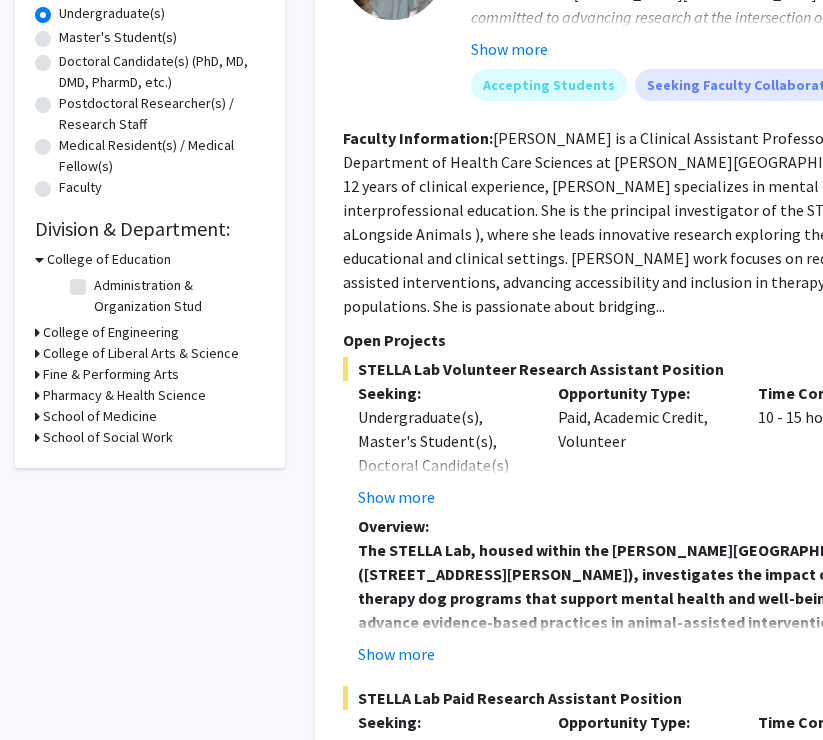 click 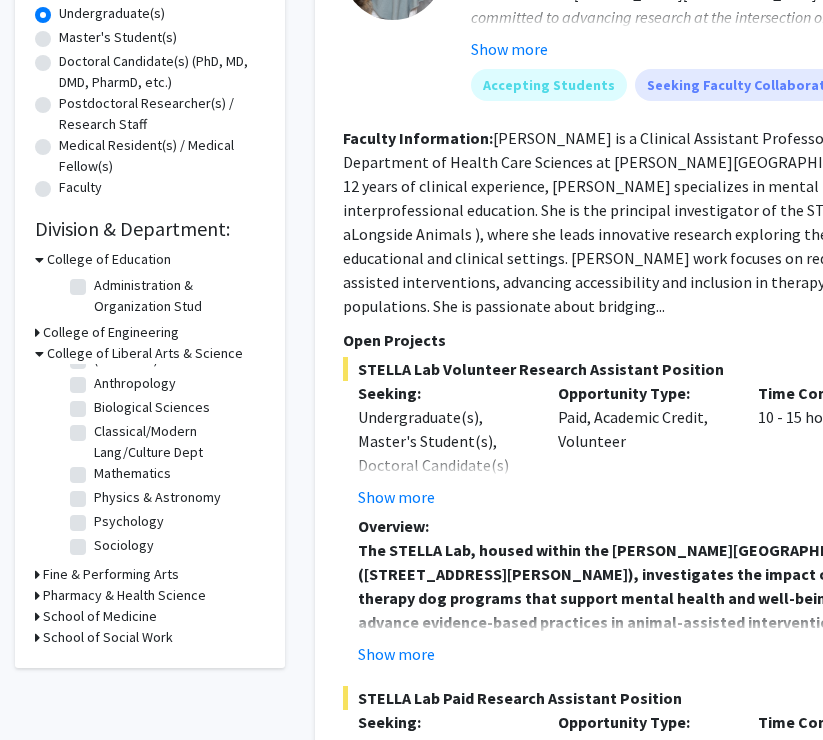 scroll, scrollTop: 20, scrollLeft: 0, axis: vertical 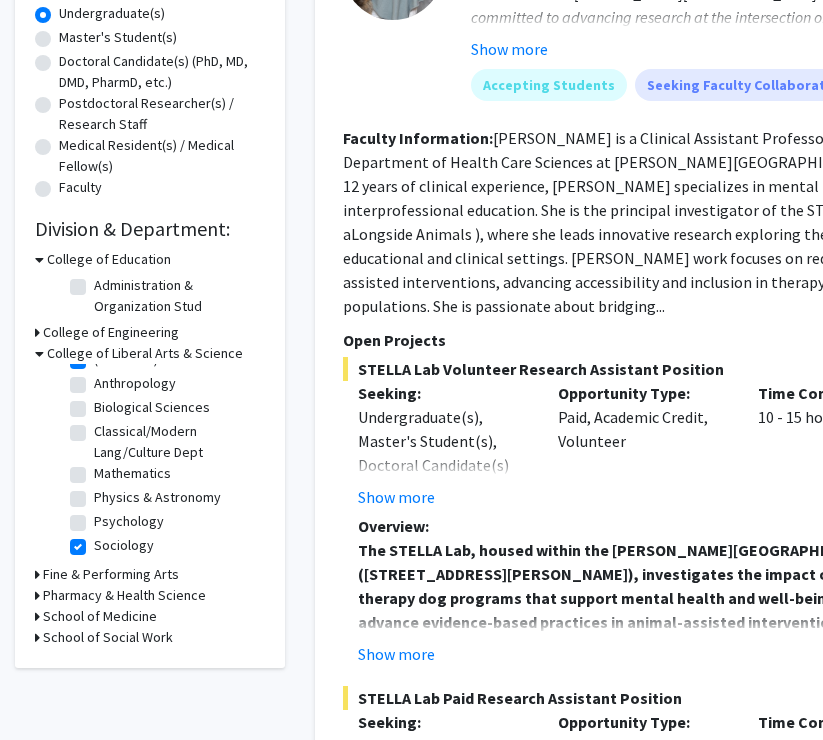 checkbox on "true" 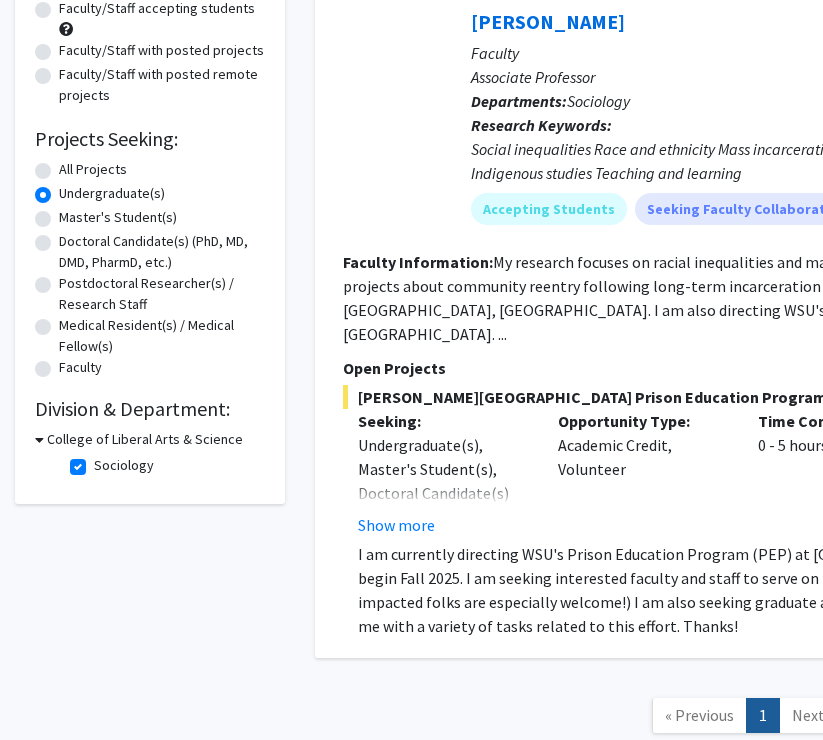 scroll, scrollTop: 185, scrollLeft: 0, axis: vertical 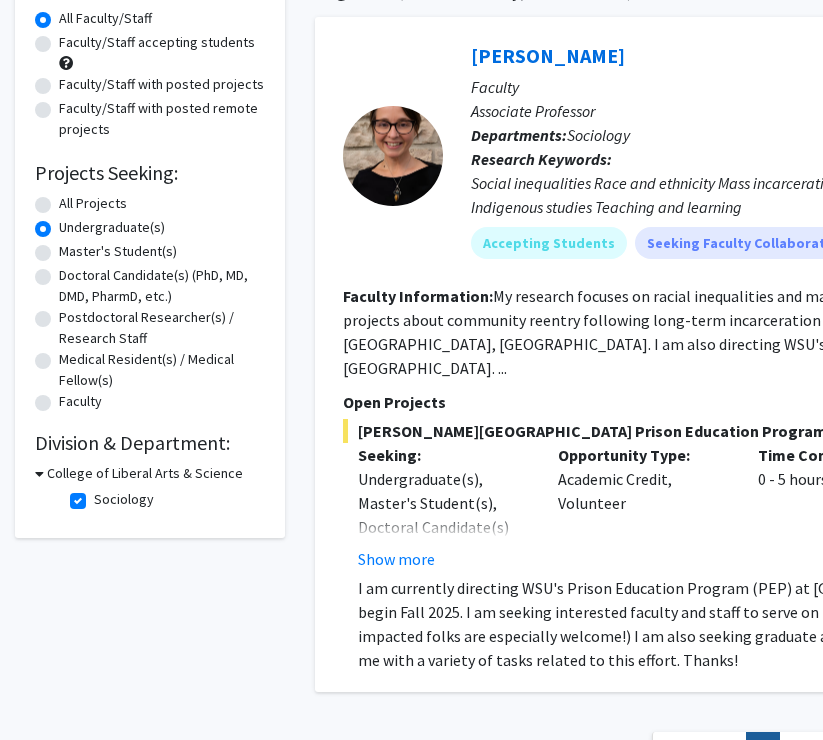 click on "Sociology" 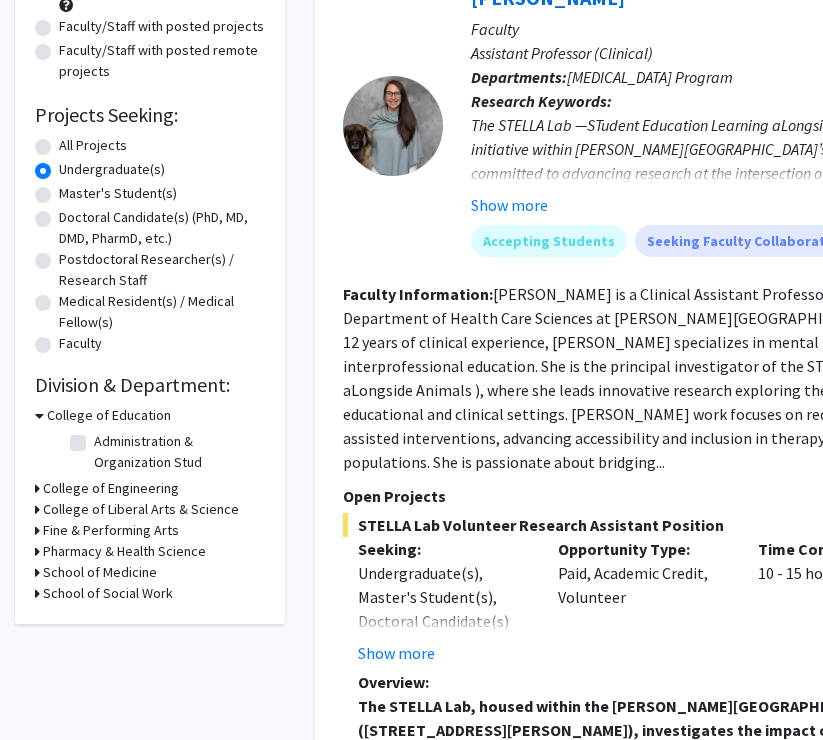 scroll, scrollTop: 247, scrollLeft: 0, axis: vertical 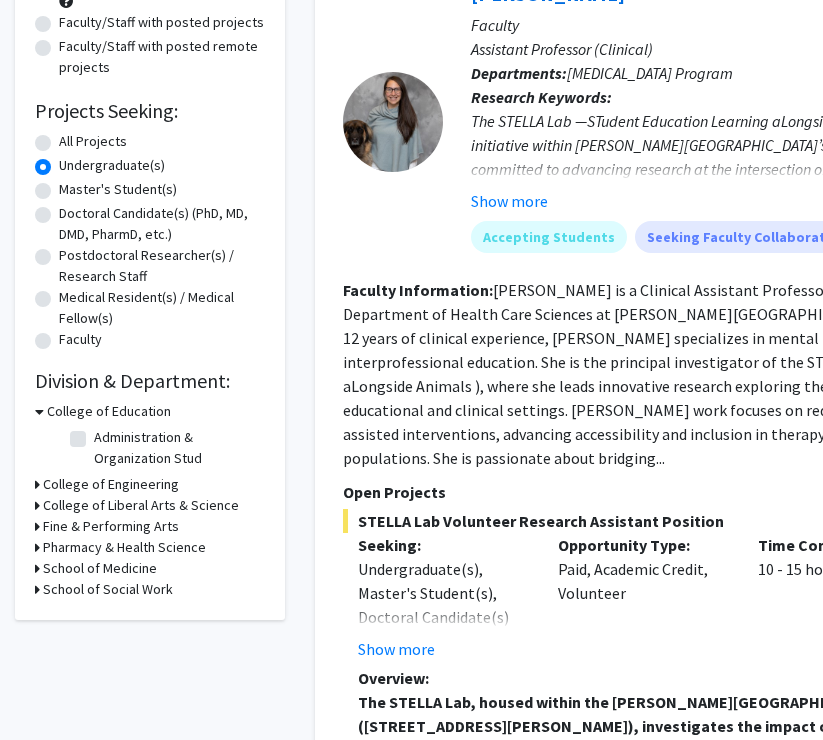 click 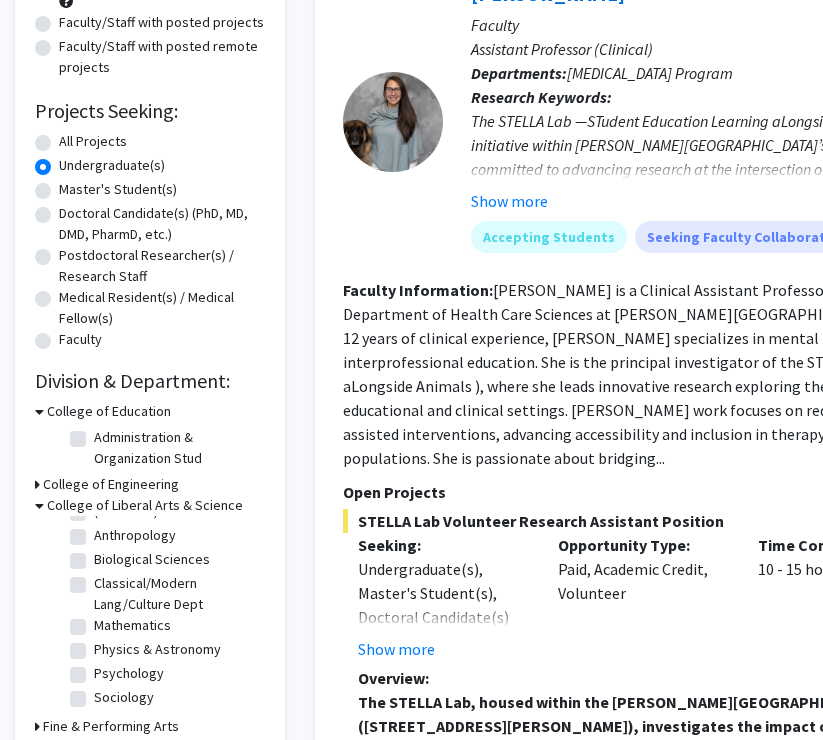 scroll, scrollTop: 20, scrollLeft: 0, axis: vertical 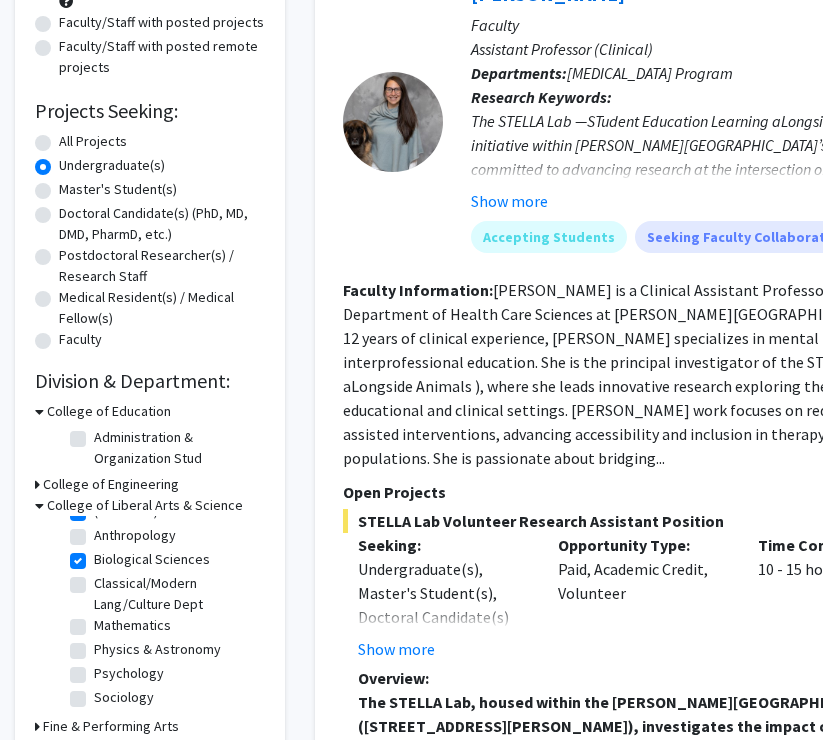 checkbox on "true" 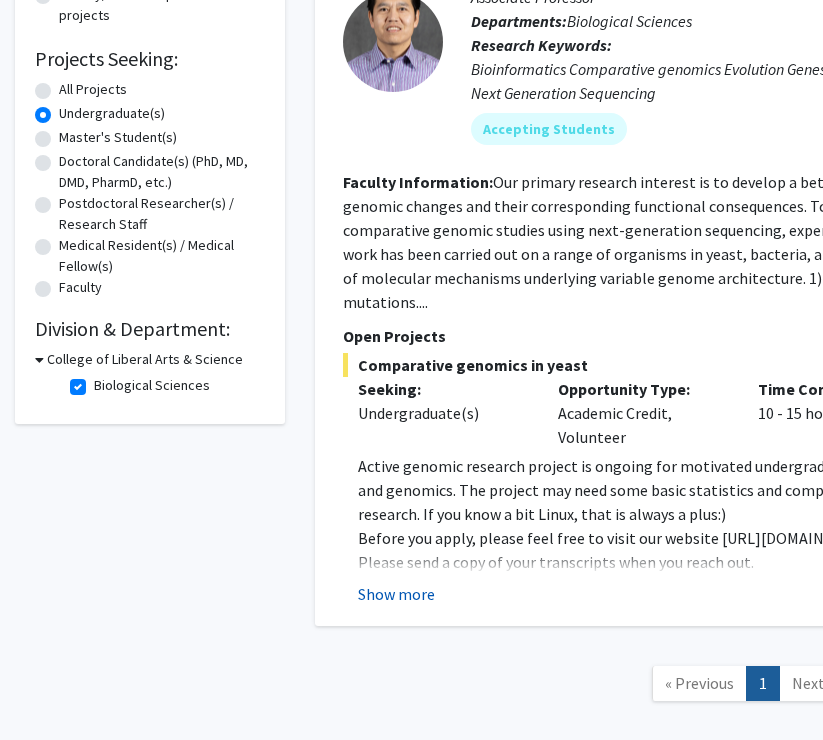 scroll, scrollTop: 308, scrollLeft: 0, axis: vertical 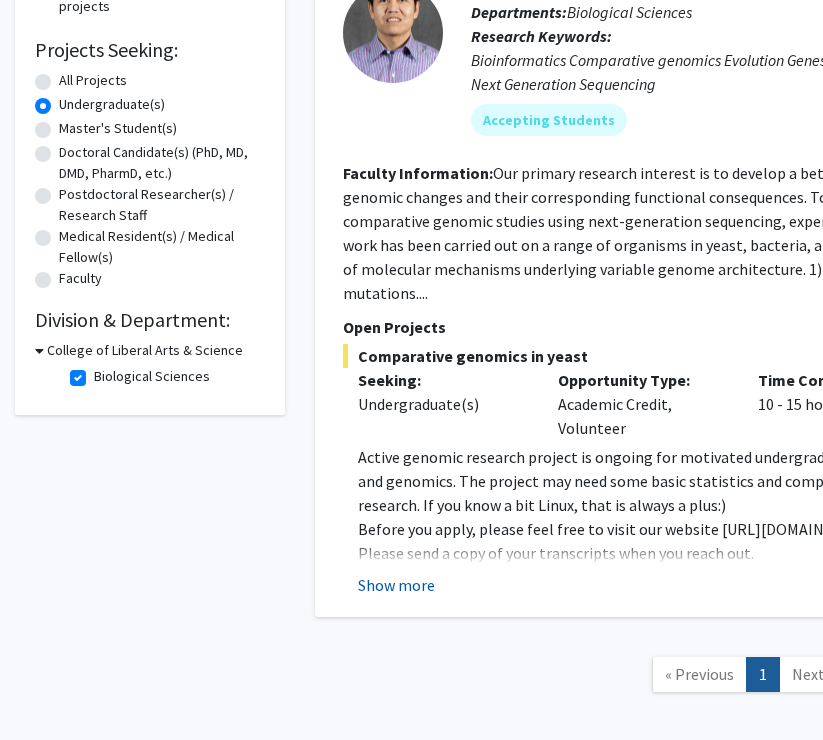 click on "Show more" 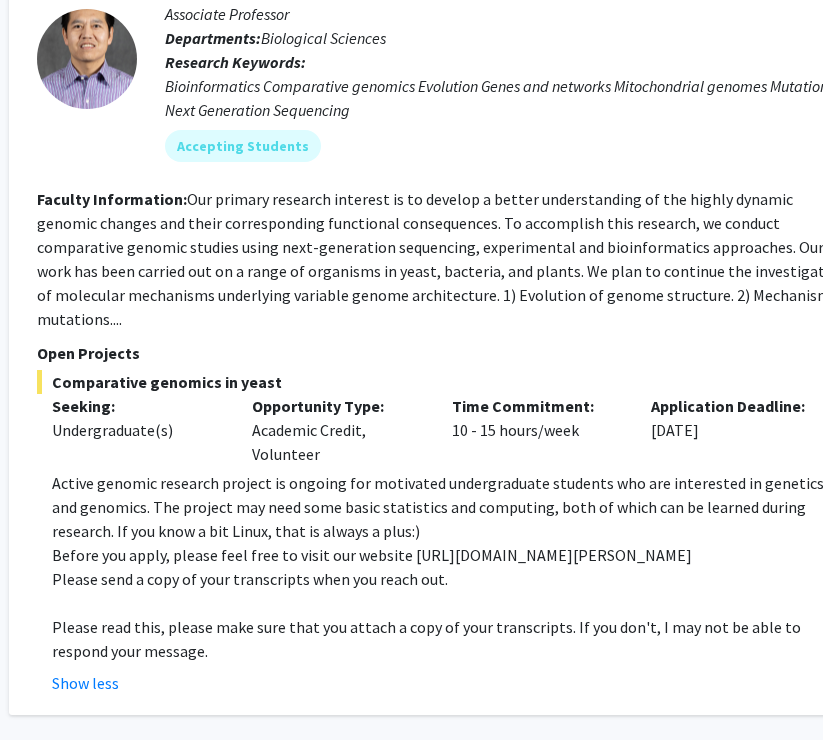 scroll, scrollTop: 283, scrollLeft: 307, axis: both 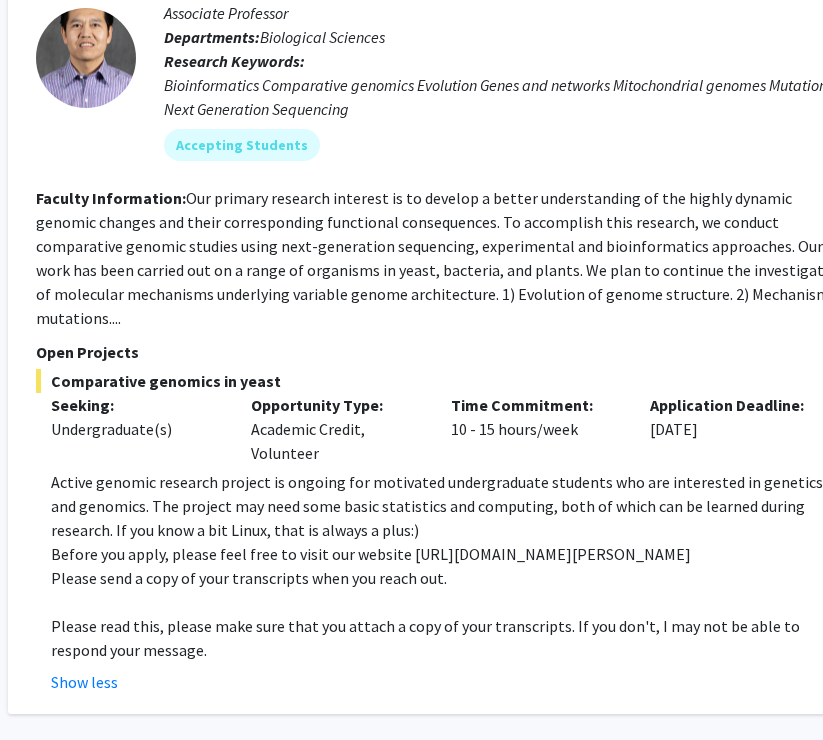 click on "Our primary research interest is to develop a better understanding of the highly dynamic genomic changes and their corresponding functional consequences. To accomplish this research, we conduct comparative genomic studies using next-generation sequencing, experimental and bioinformatics approaches. Our work has been carried out on a range of organisms in yeast, bacteria, and plants.  We plan to continue the investigation of molecular mechanisms underlying variable genome architecture.  1)  Evolution of genome structure.  2) Mechanism of mutations...." 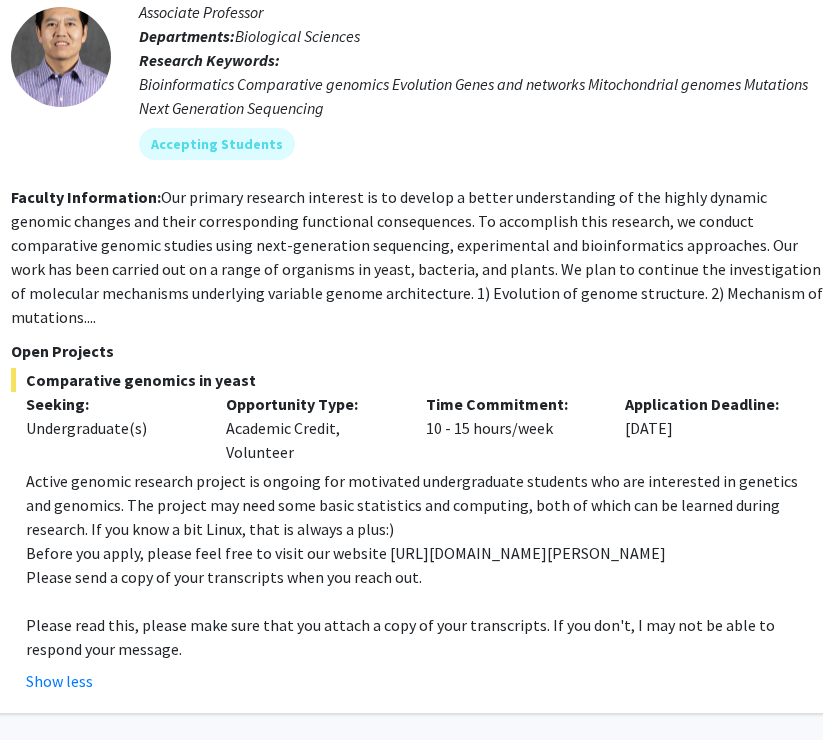scroll, scrollTop: 284, scrollLeft: 335, axis: both 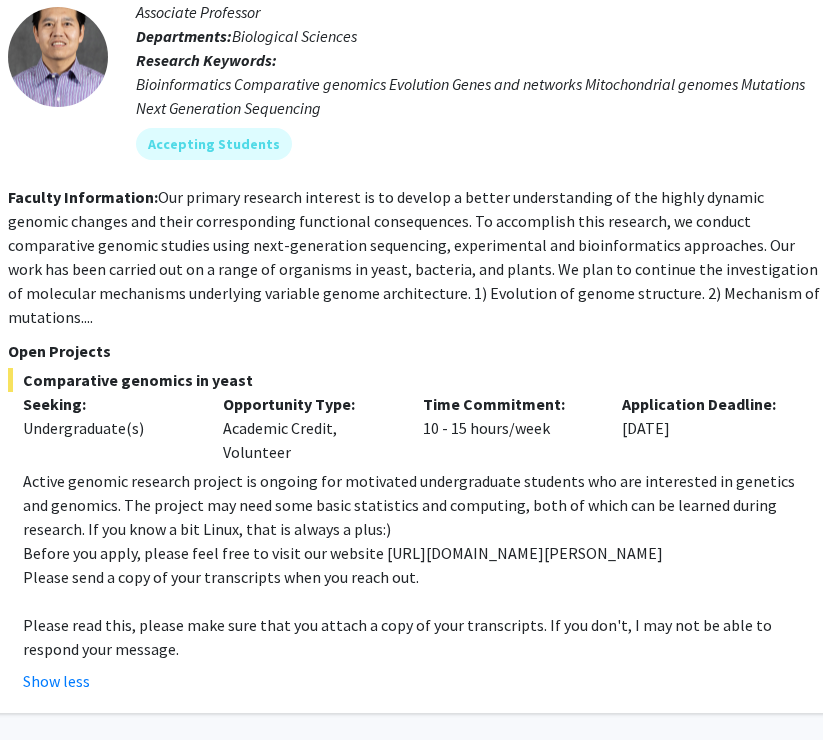 click on "Our primary research interest is to develop a better understanding of the highly dynamic genomic changes and their corresponding functional consequences. To accomplish this research, we conduct comparative genomic studies using next-generation sequencing, experimental and bioinformatics approaches. Our work has been carried out on a range of organisms in yeast, bacteria, and plants.  We plan to continue the investigation of molecular mechanisms underlying variable genome architecture.  1)  Evolution of genome structure.  2) Mechanism of mutations...." 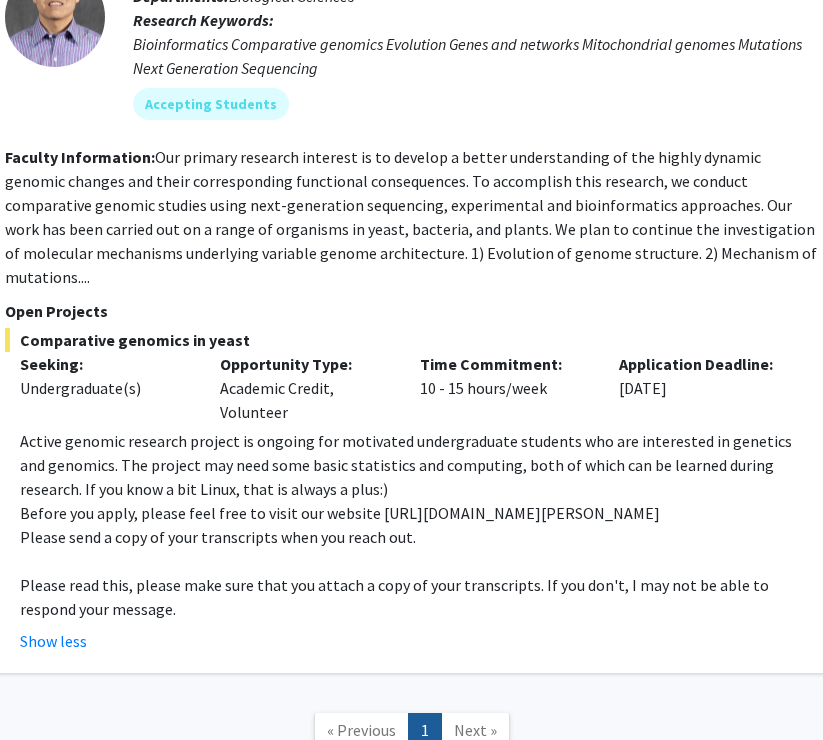 scroll, scrollTop: 327, scrollLeft: 338, axis: both 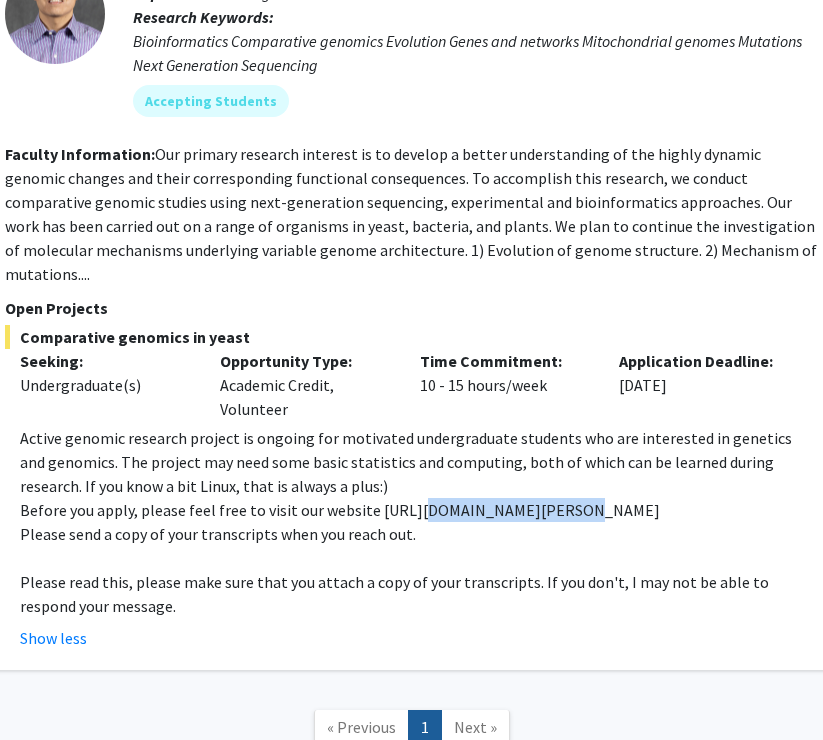 drag, startPoint x: 410, startPoint y: 491, endPoint x: 588, endPoint y: 491, distance: 178 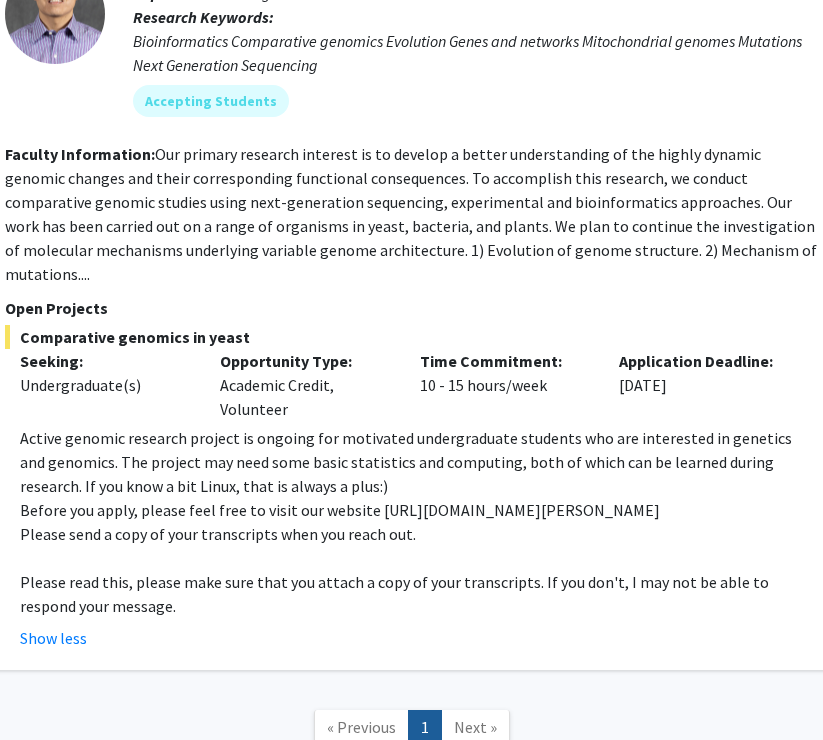 click on "Please send a copy of  your transcripts   when you reach out." 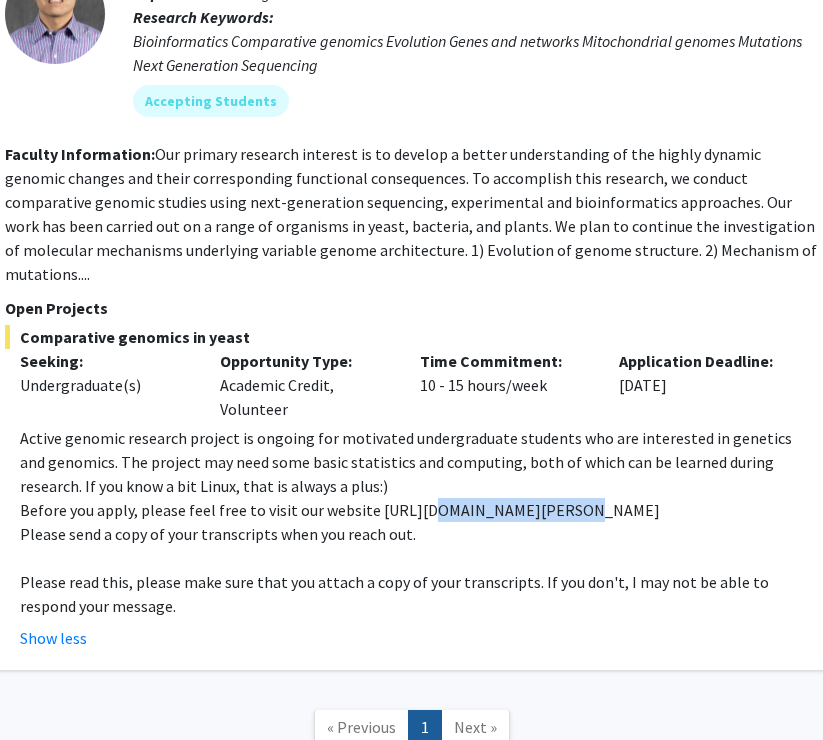 drag, startPoint x: 417, startPoint y: 493, endPoint x: 589, endPoint y: 487, distance: 172.10461 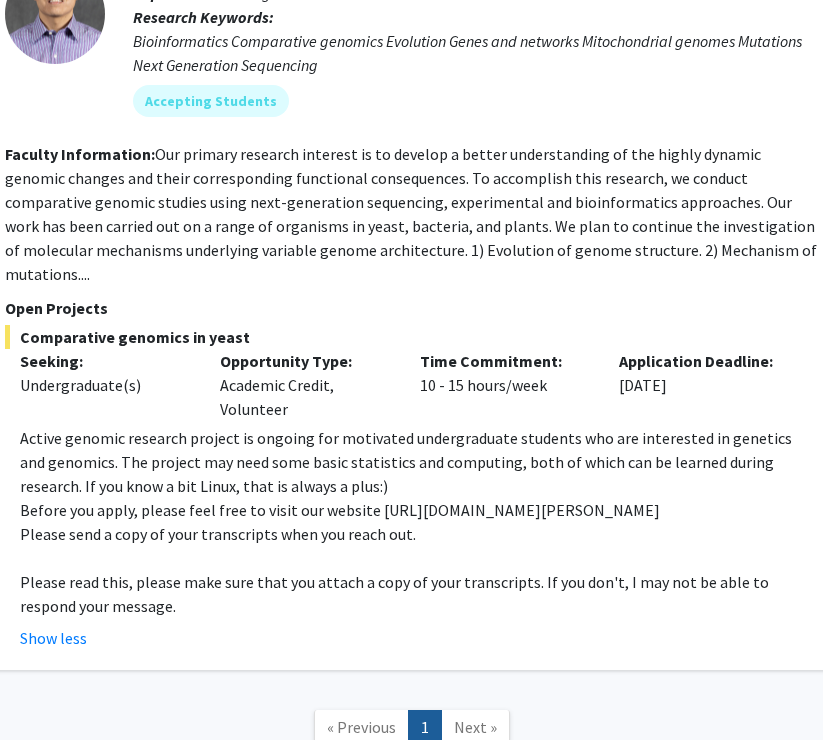 click on "Active genomic research project is ongoing for motivated undergraduate students who are interested in genetics and genomics. The project may need some basic statistics and computing, both of which can be learned during research. If you know a bit Linux, that is always a plus:)" 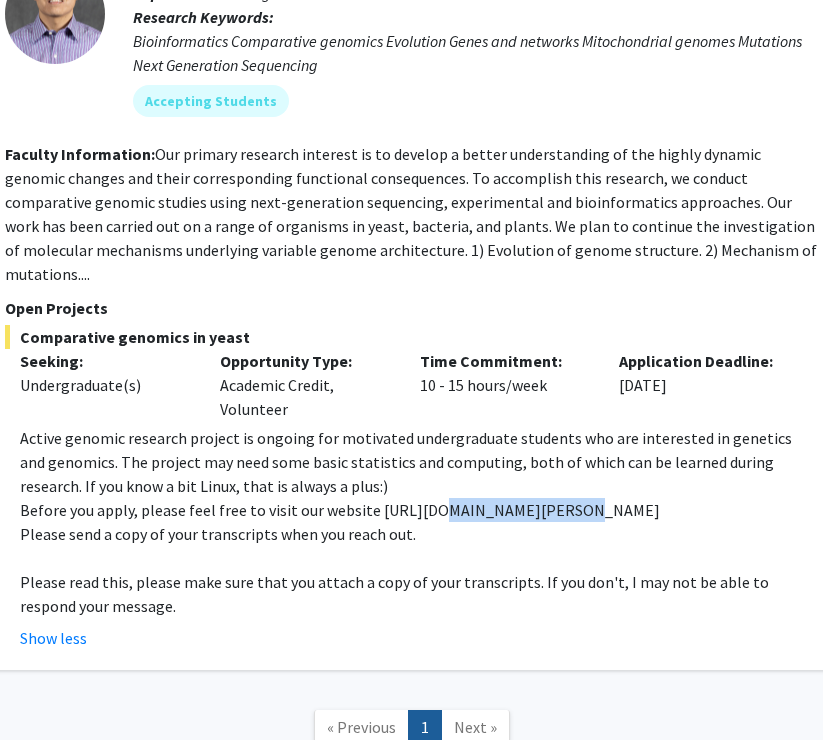 drag, startPoint x: 422, startPoint y: 493, endPoint x: 585, endPoint y: 493, distance: 163 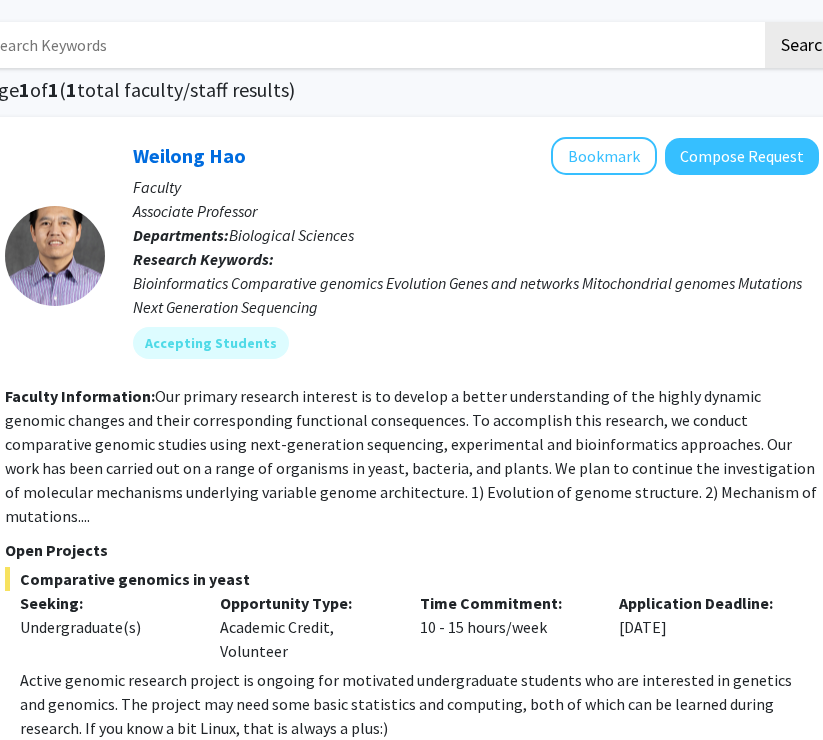 scroll, scrollTop: 91, scrollLeft: 337, axis: both 